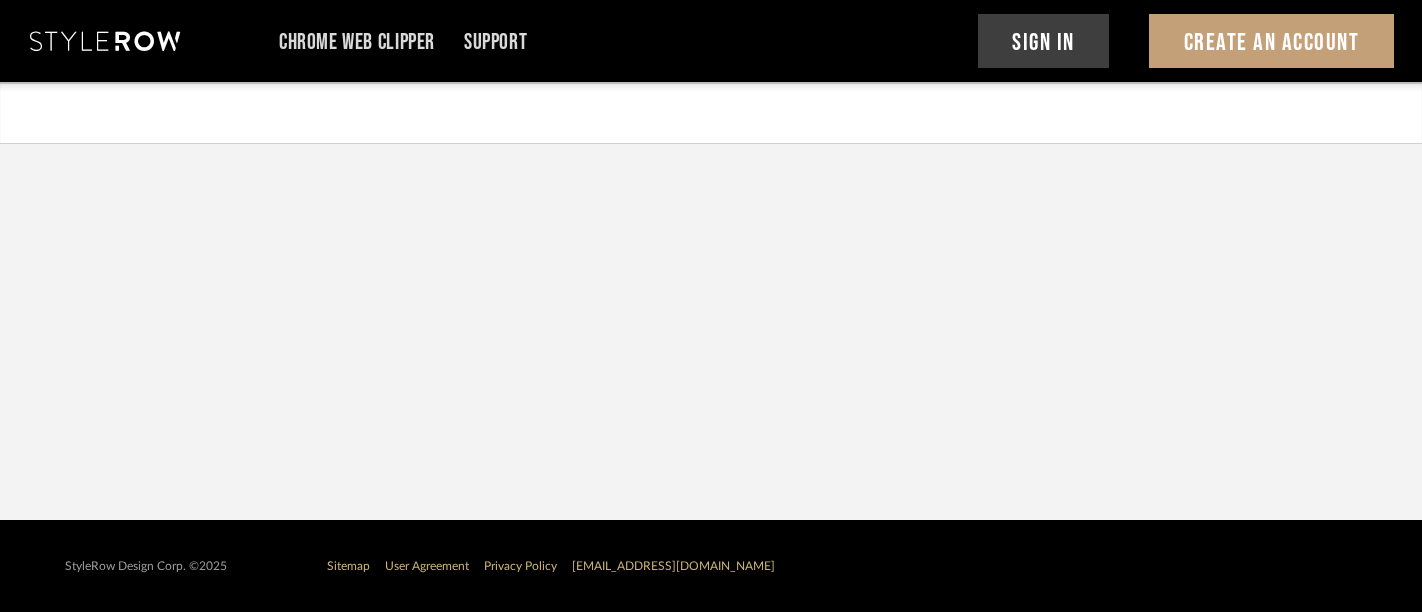 scroll, scrollTop: 0, scrollLeft: 0, axis: both 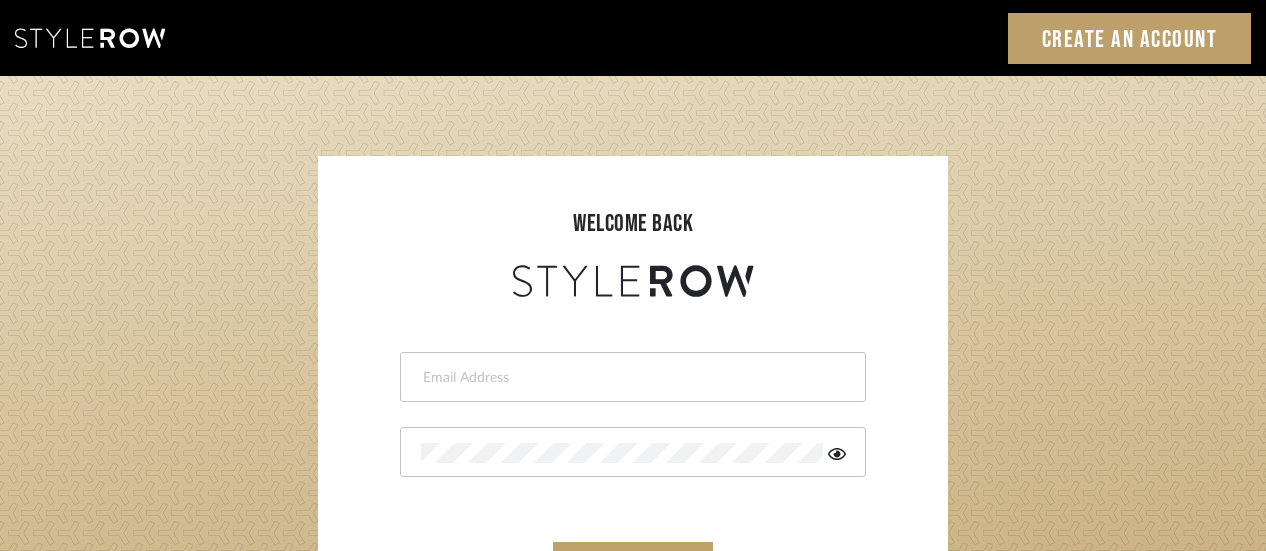 click at bounding box center (630, 378) 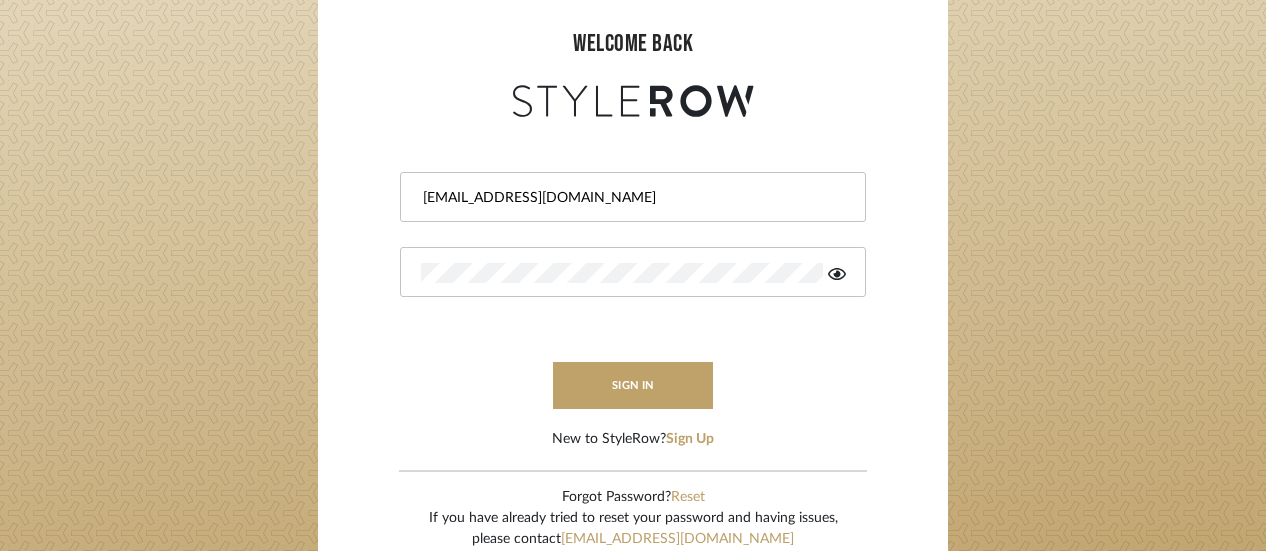 scroll, scrollTop: 200, scrollLeft: 0, axis: vertical 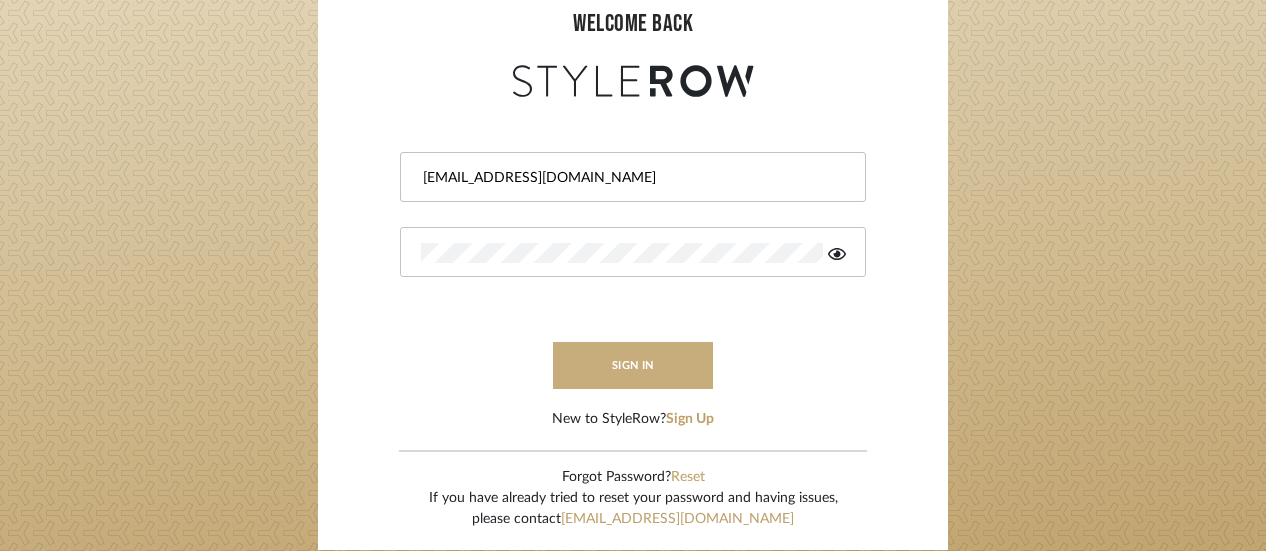 click on "sign in" at bounding box center [633, 365] 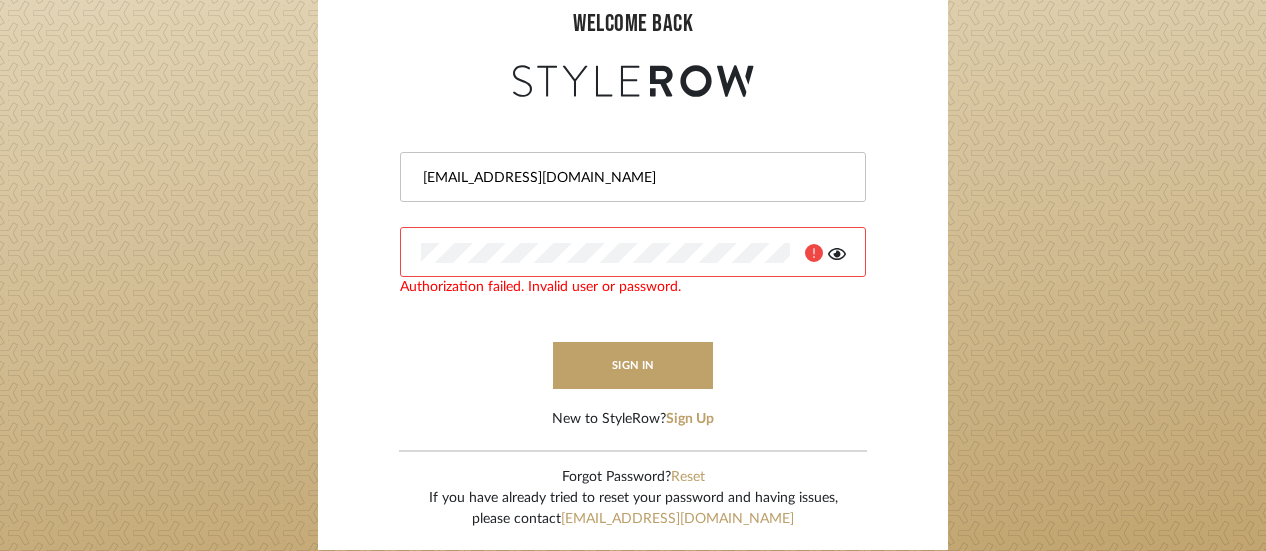 click on "mmeyer@marikameyer.com" at bounding box center (630, 178) 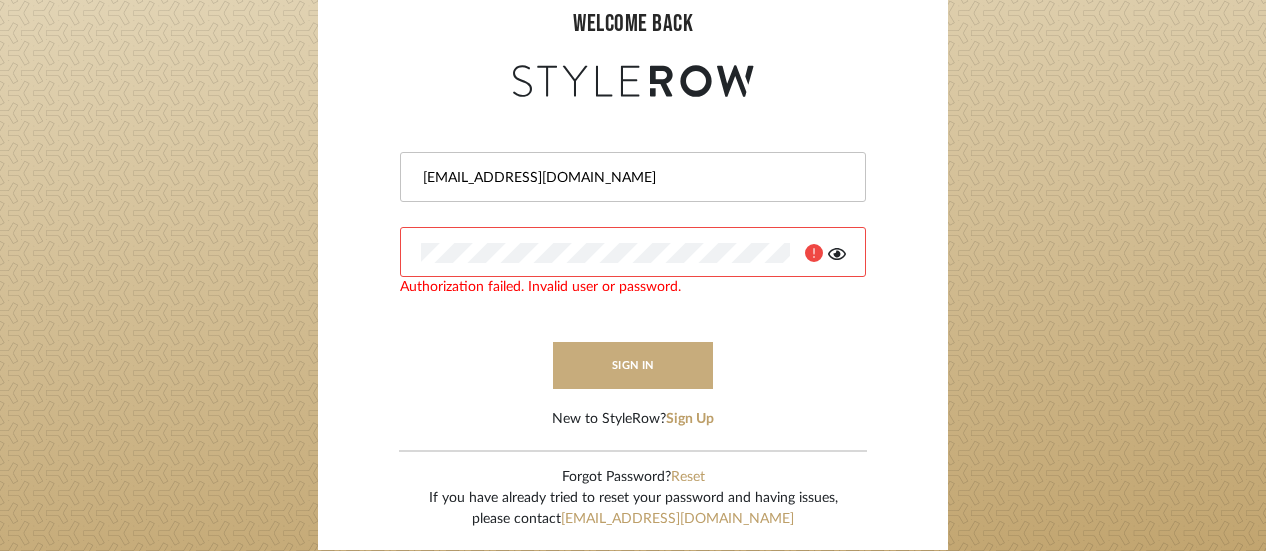 click on "sign in" at bounding box center (633, 365) 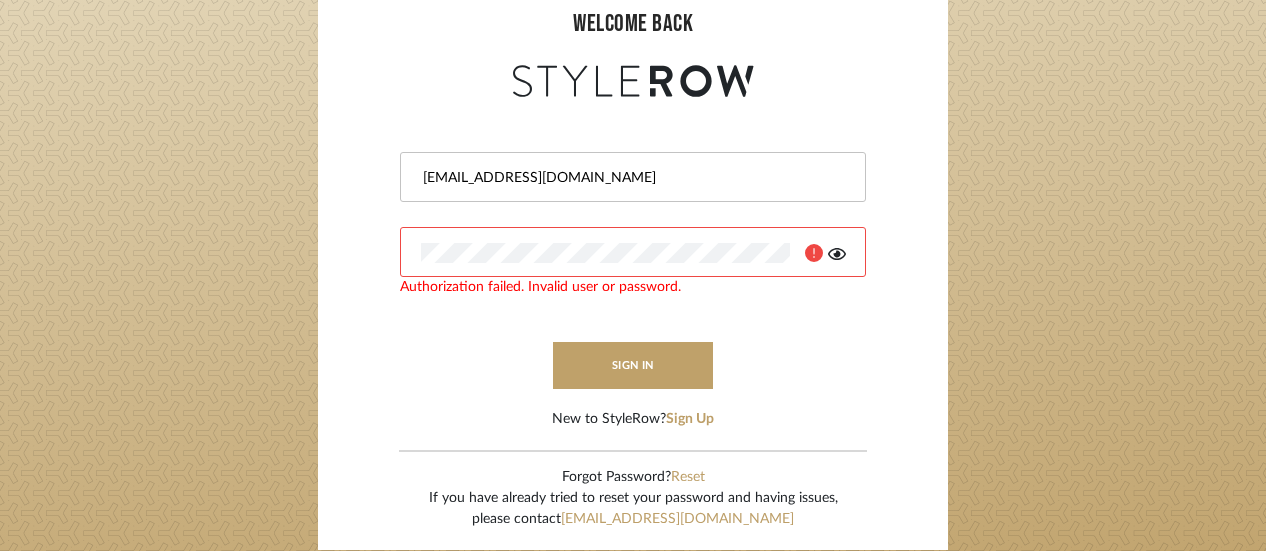 click on "mmeyer@marikameyer.com" at bounding box center [630, 178] 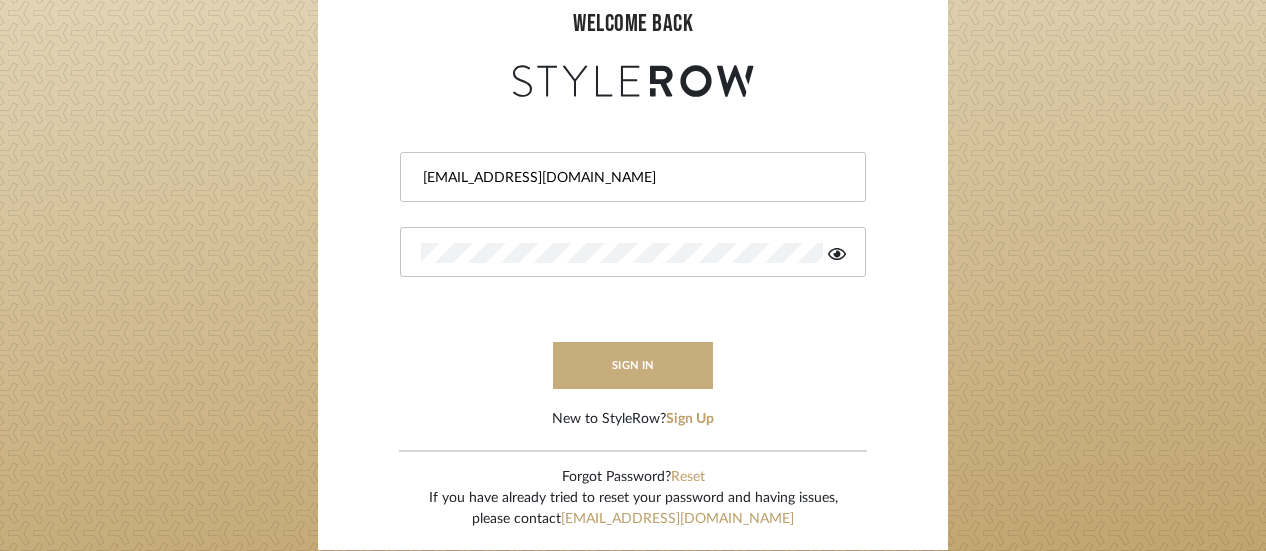 click on "sign in" at bounding box center (633, 365) 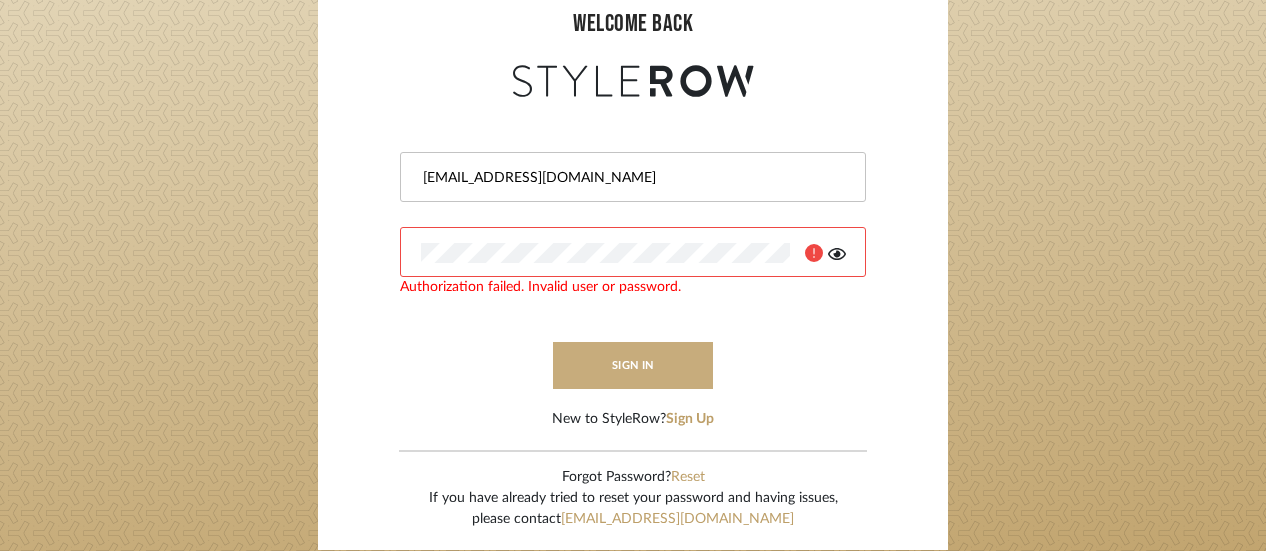 click on "sign in" at bounding box center [633, 365] 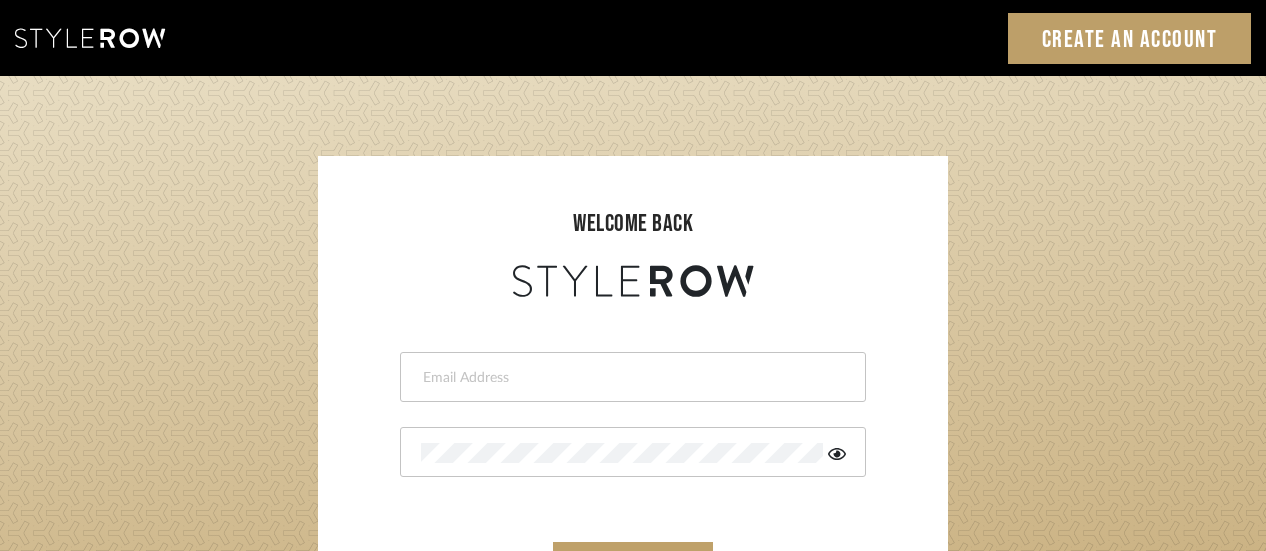 scroll, scrollTop: 0, scrollLeft: 0, axis: both 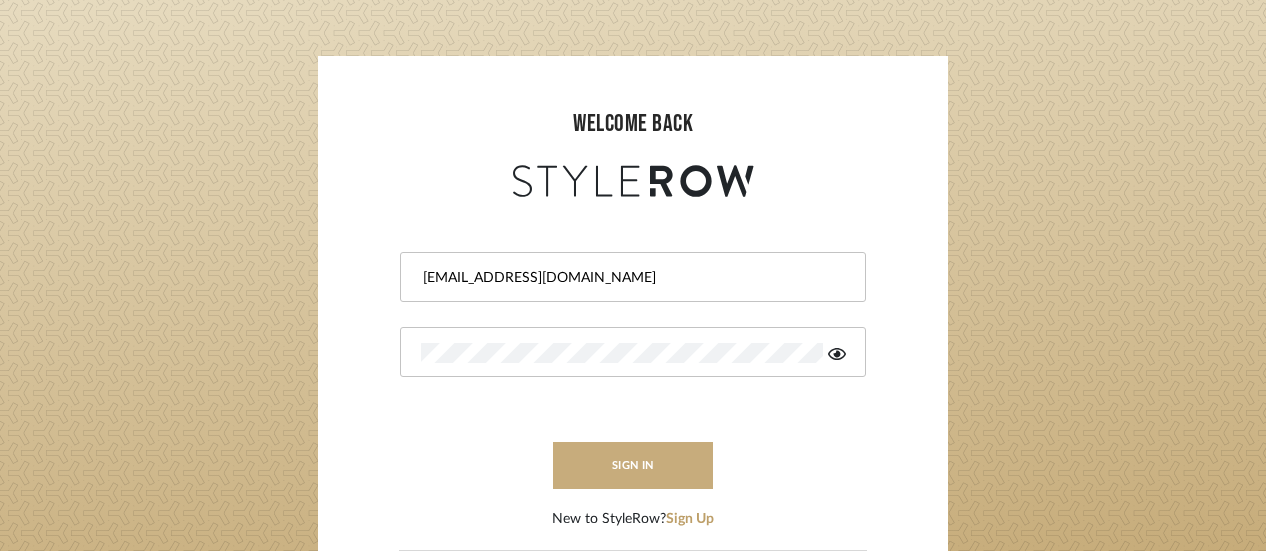 click on "sign in" at bounding box center (633, 465) 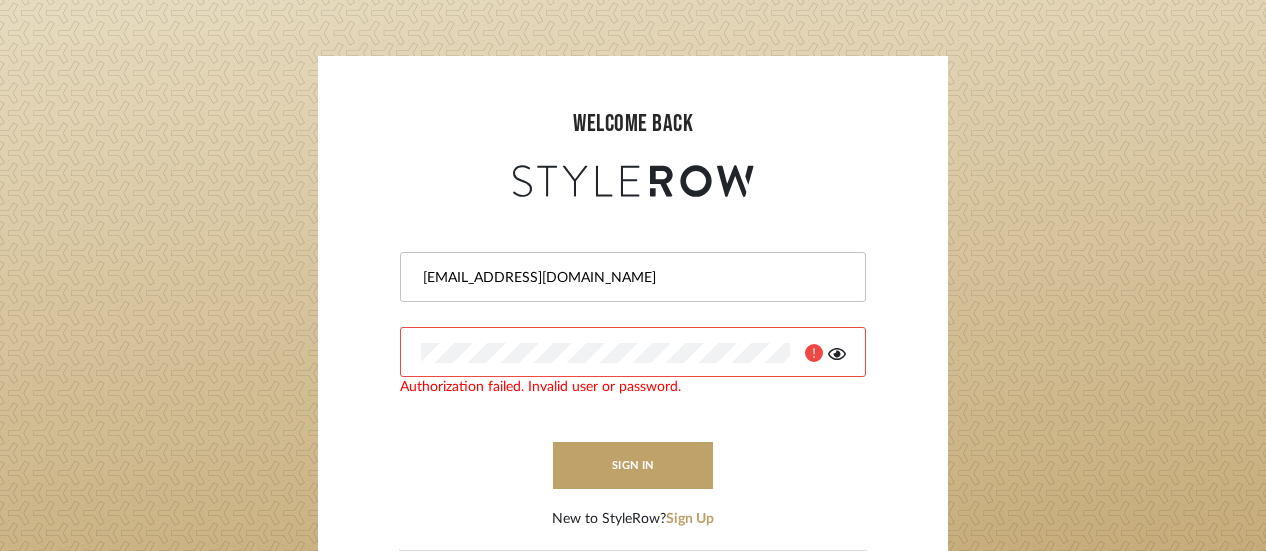drag, startPoint x: 604, startPoint y: 280, endPoint x: 563, endPoint y: 278, distance: 41.04875 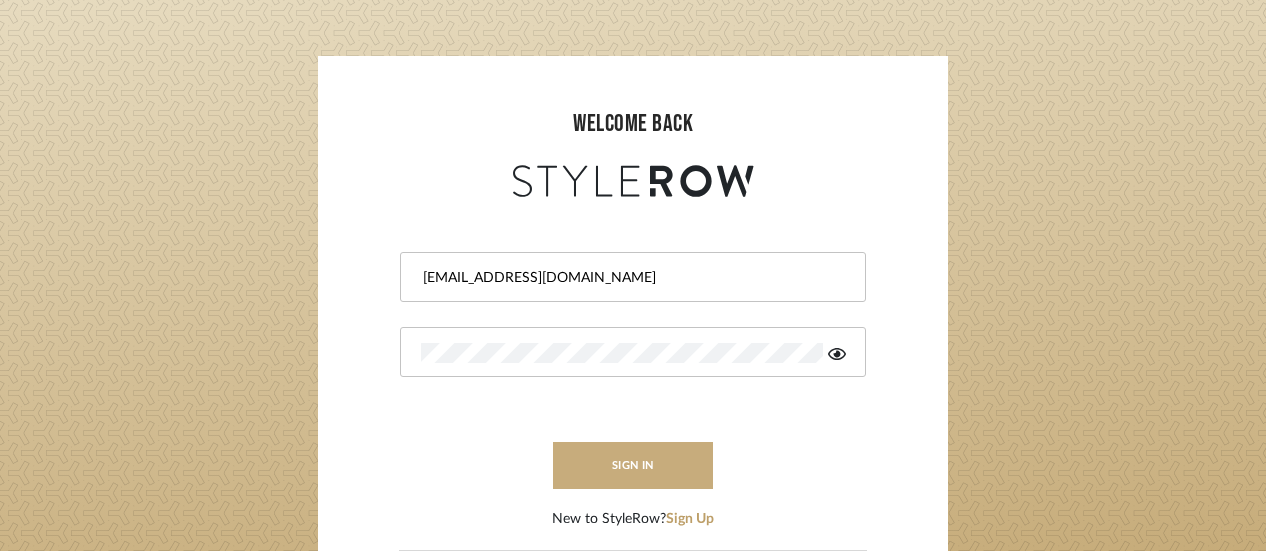 click on "sign in" at bounding box center [633, 465] 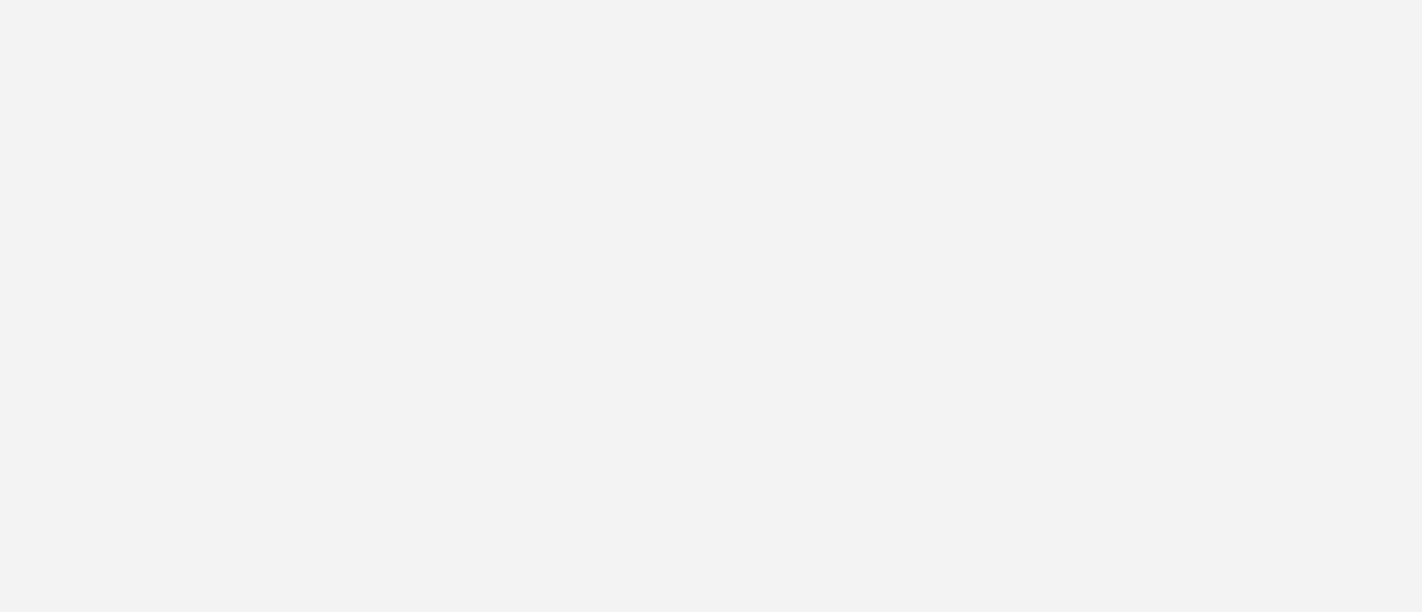scroll, scrollTop: 0, scrollLeft: 0, axis: both 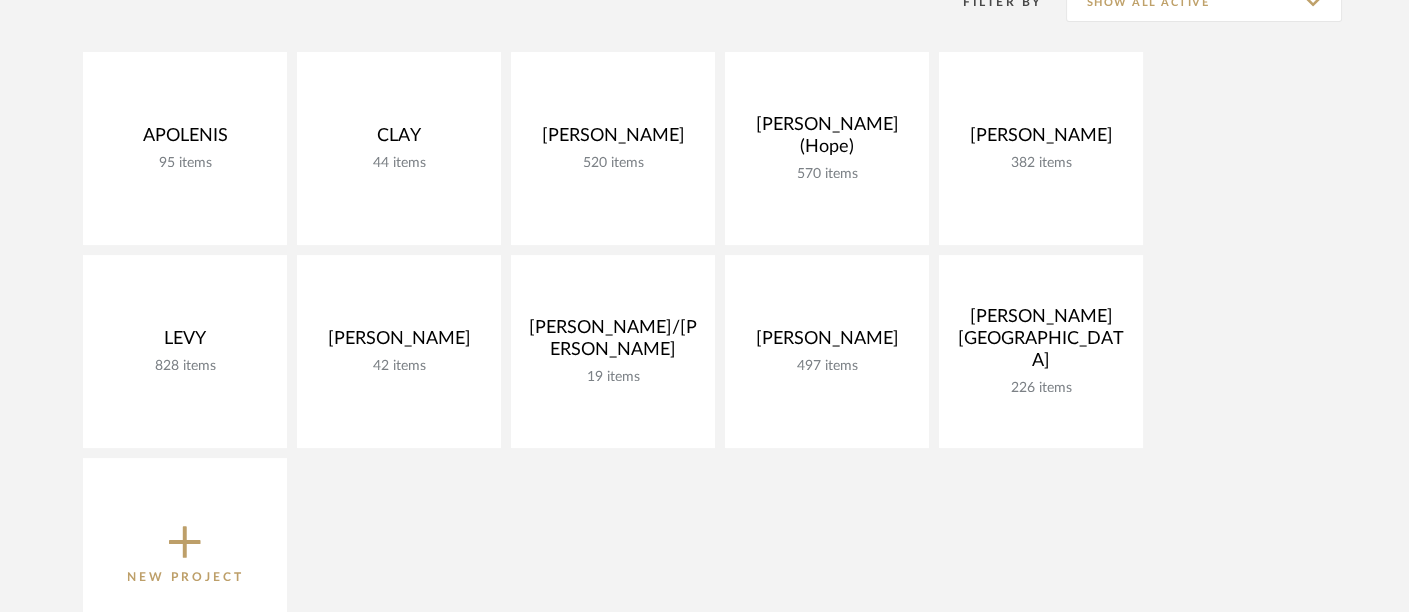 click on "New Project" 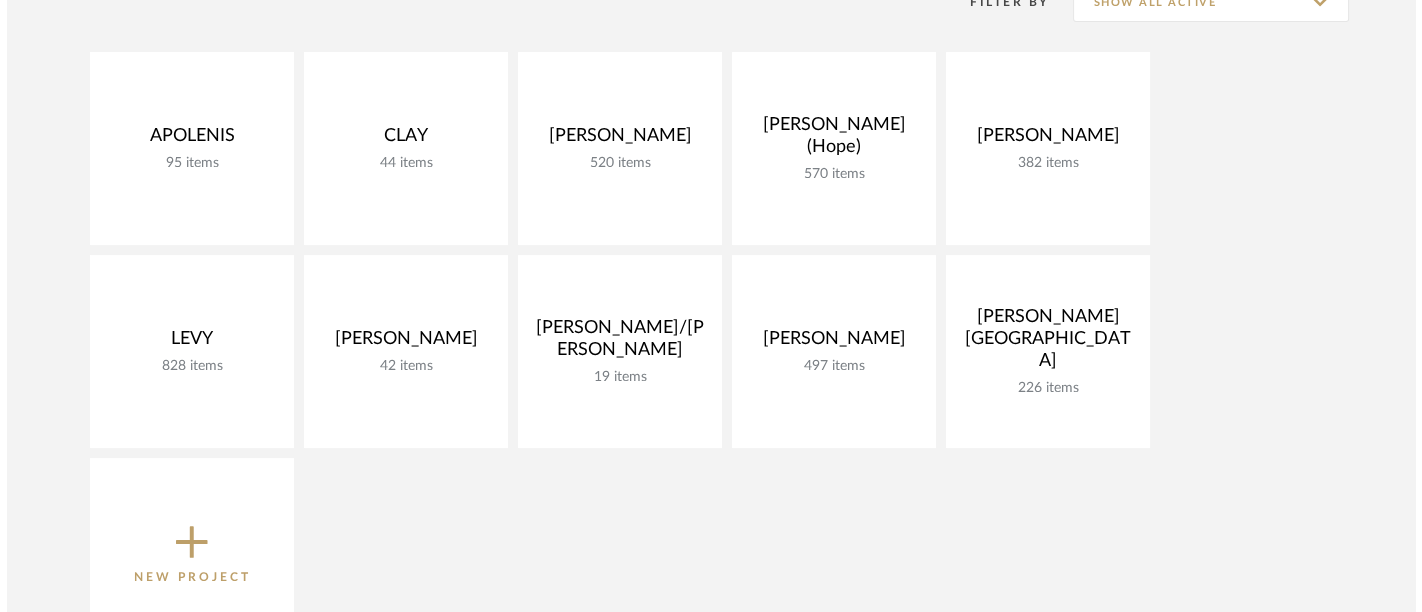 scroll, scrollTop: 0, scrollLeft: 0, axis: both 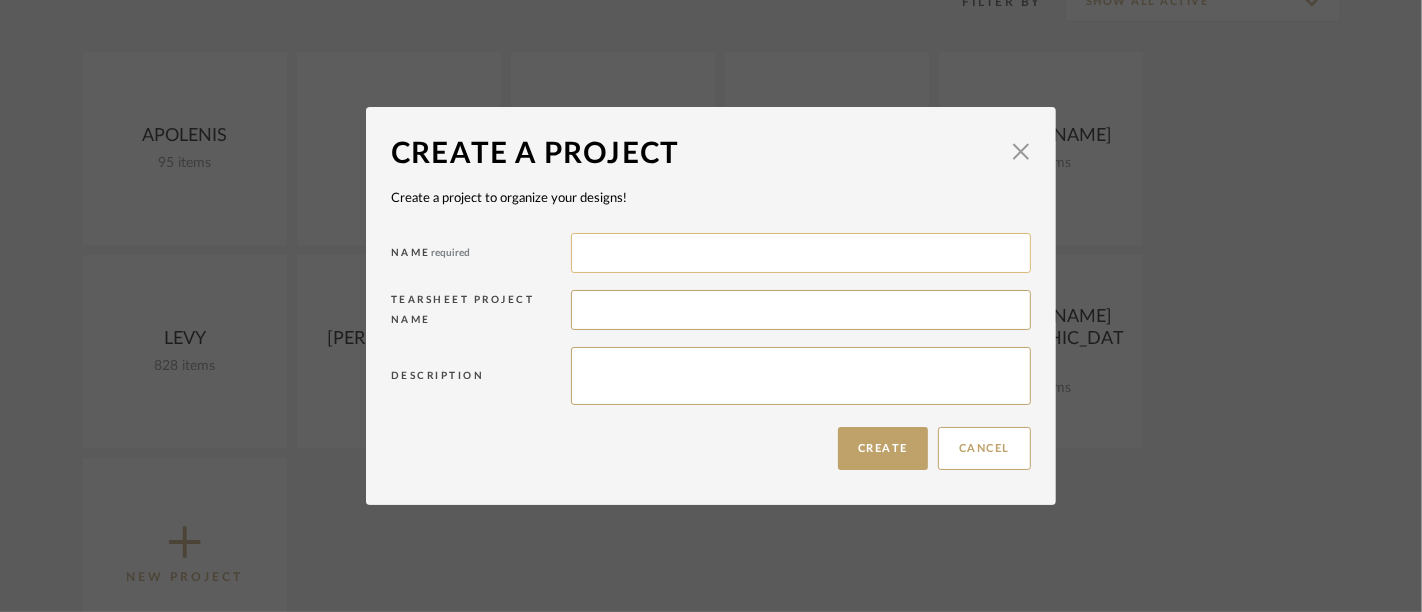 click at bounding box center (801, 253) 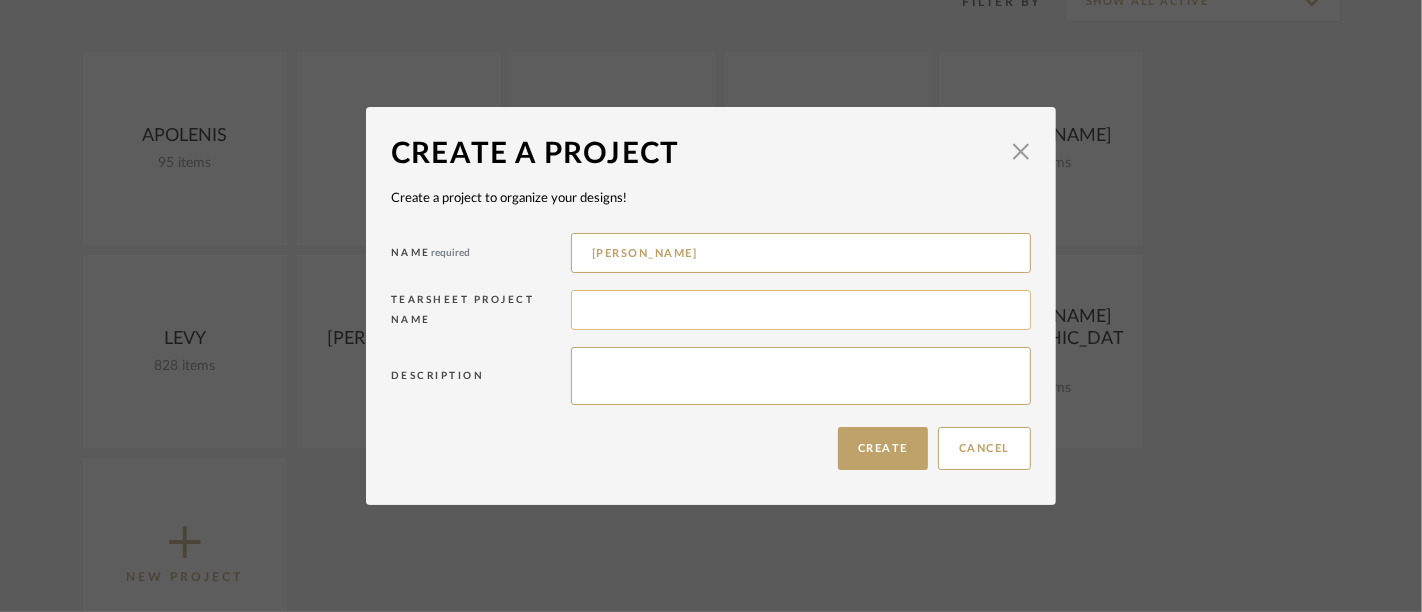 type on "[PERSON_NAME]" 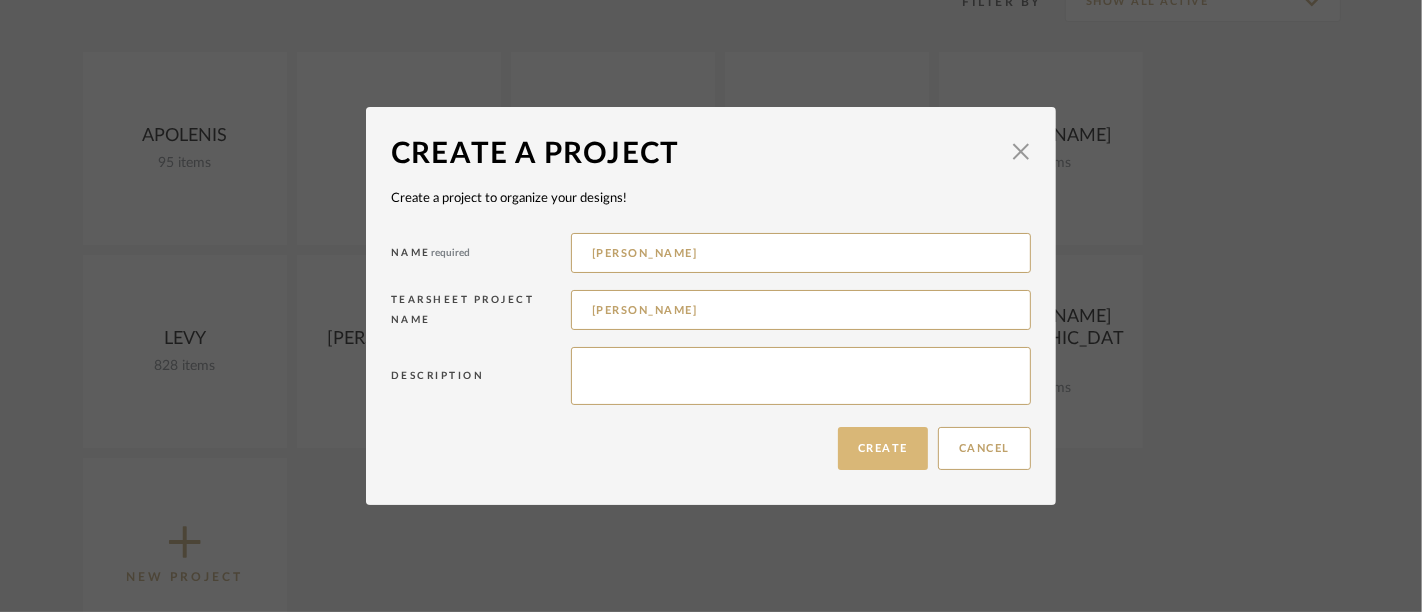 type on "[PERSON_NAME]" 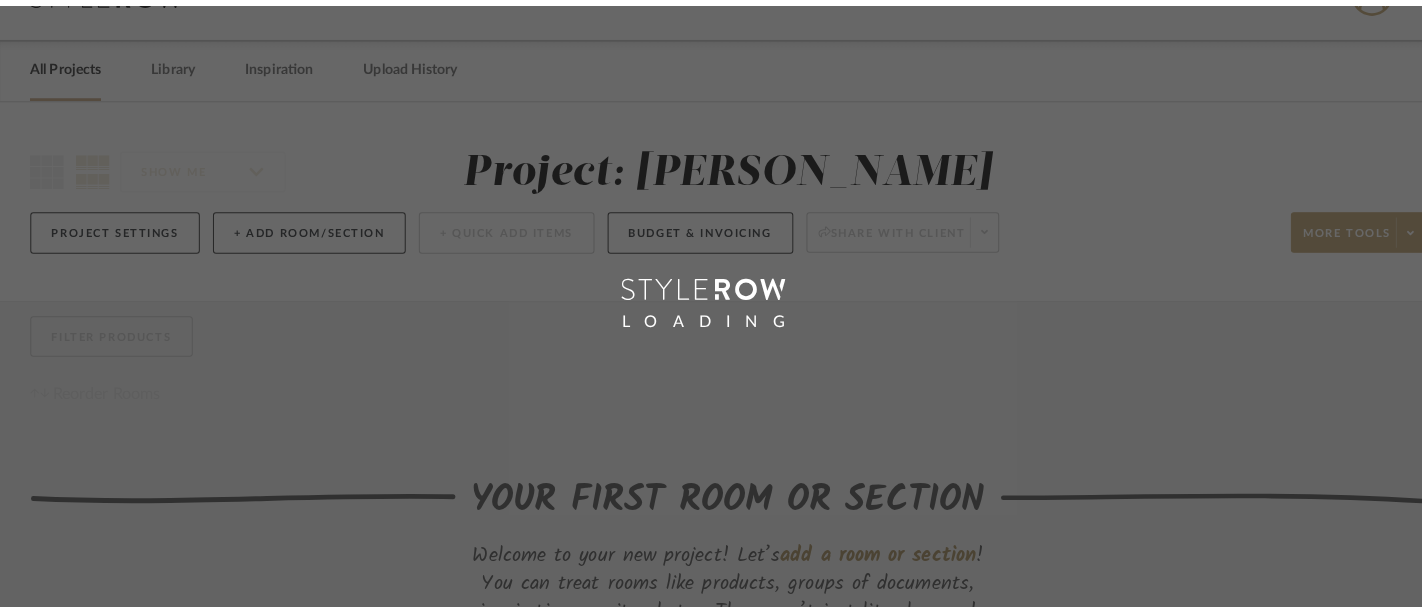 scroll, scrollTop: 0, scrollLeft: 0, axis: both 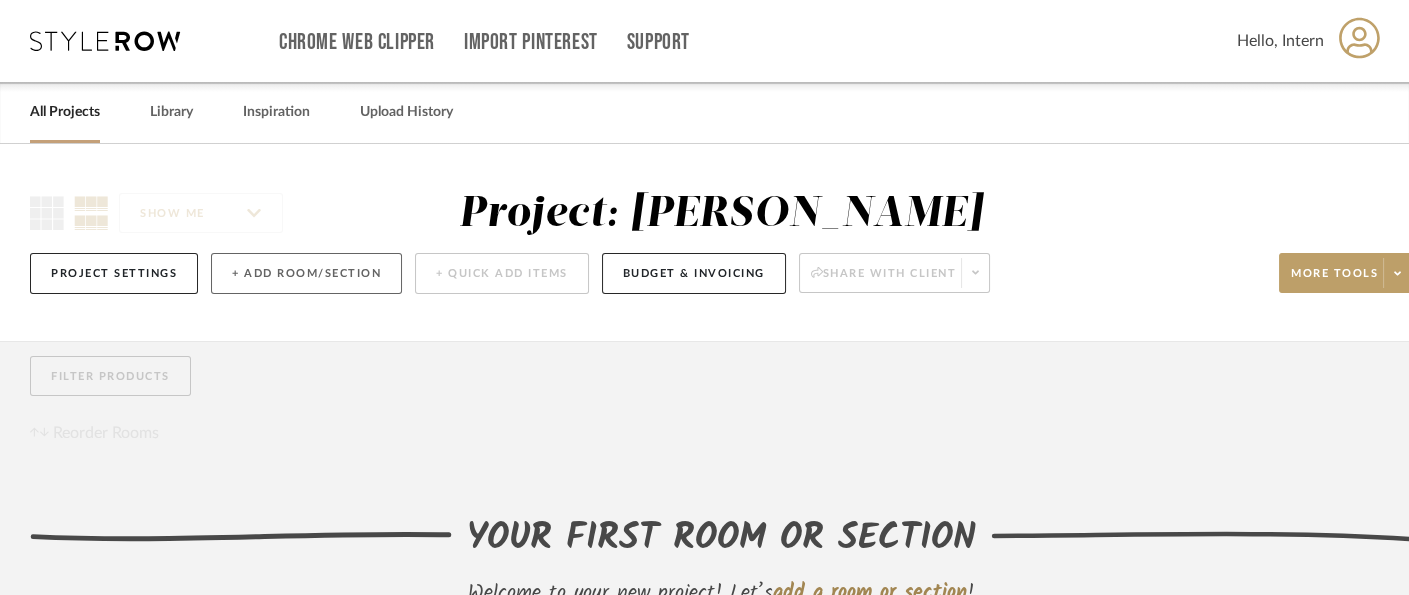 click on "+ Add Room/Section" 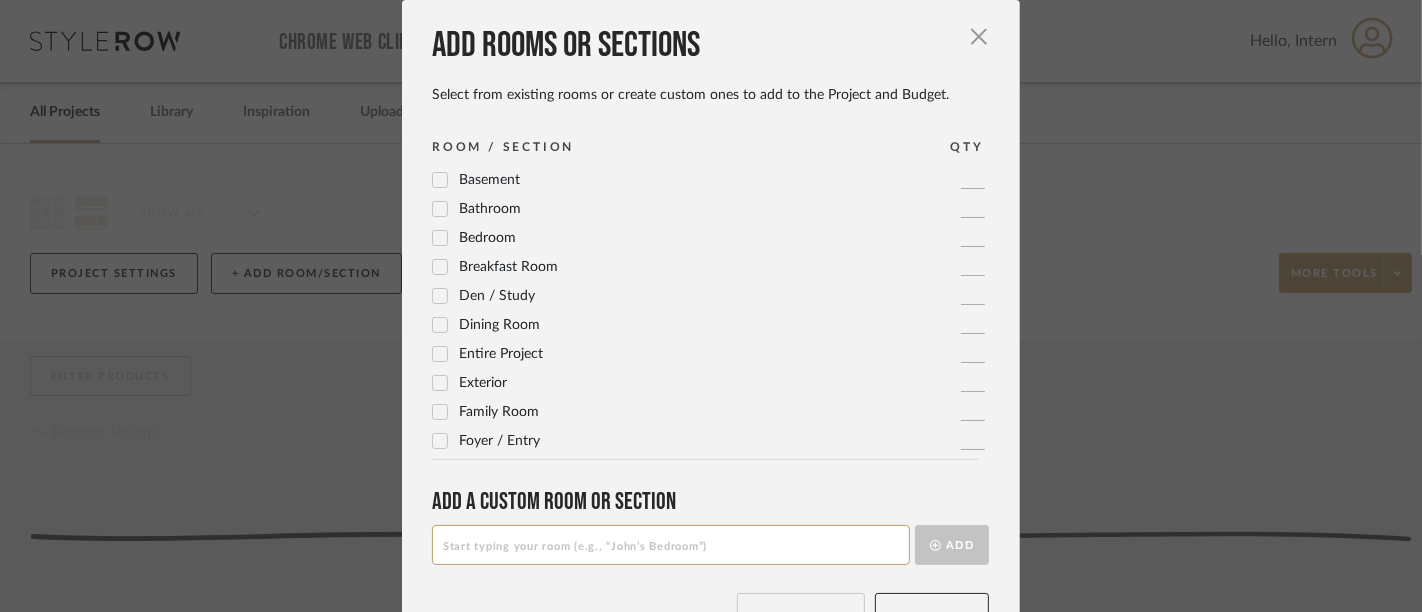 scroll, scrollTop: 111, scrollLeft: 0, axis: vertical 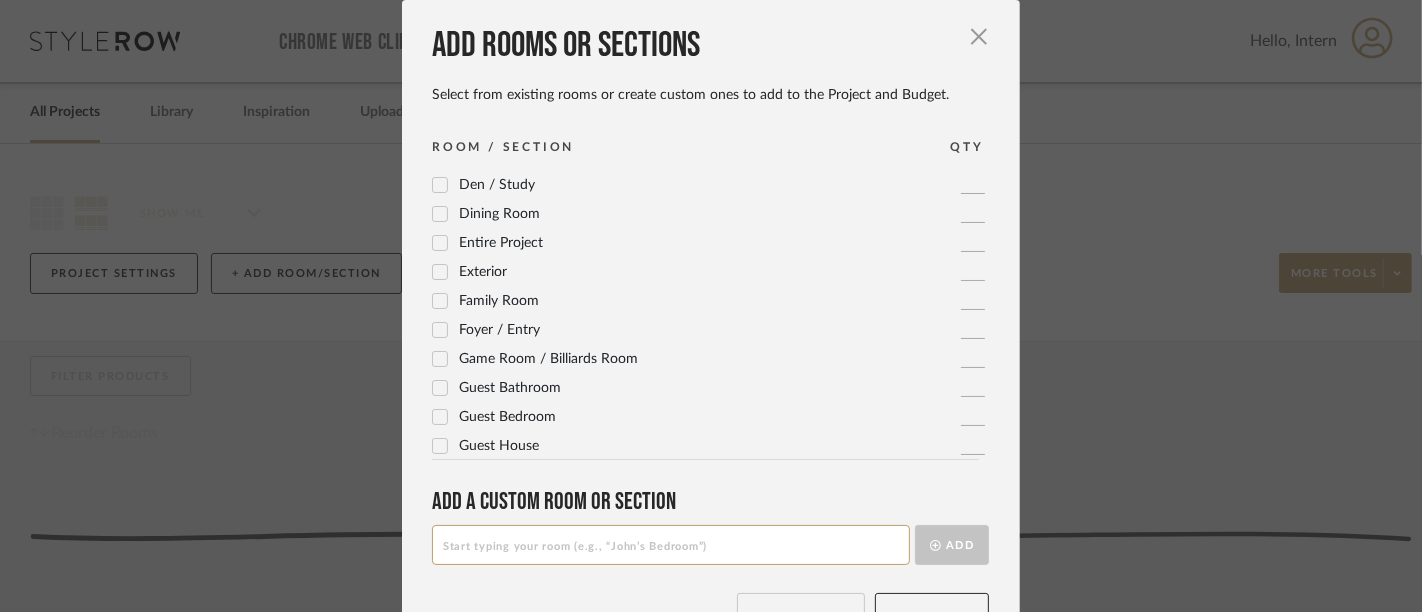 click at bounding box center [440, 301] 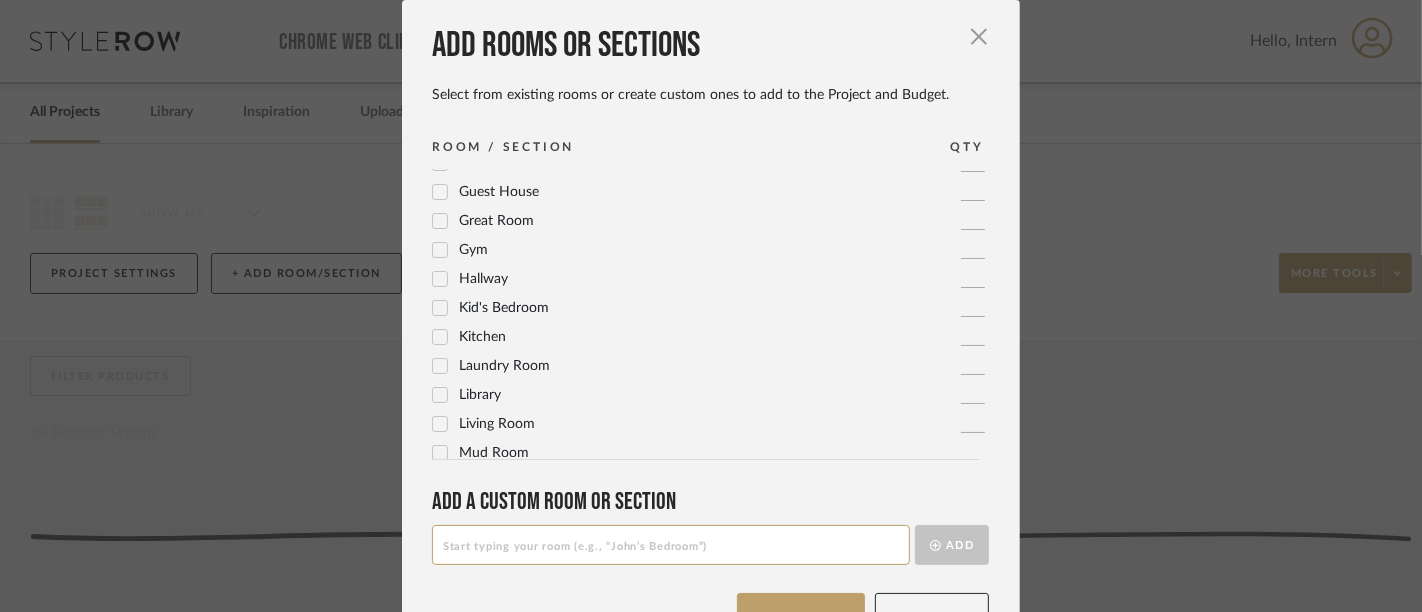scroll, scrollTop: 665, scrollLeft: 0, axis: vertical 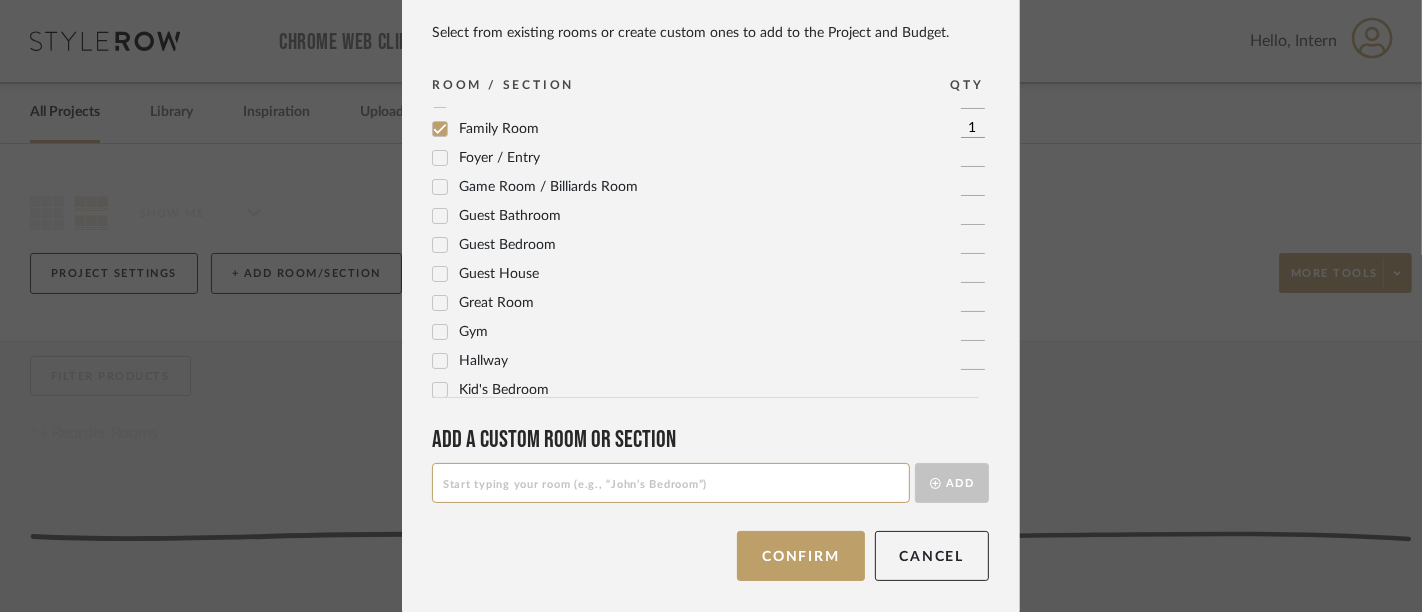click 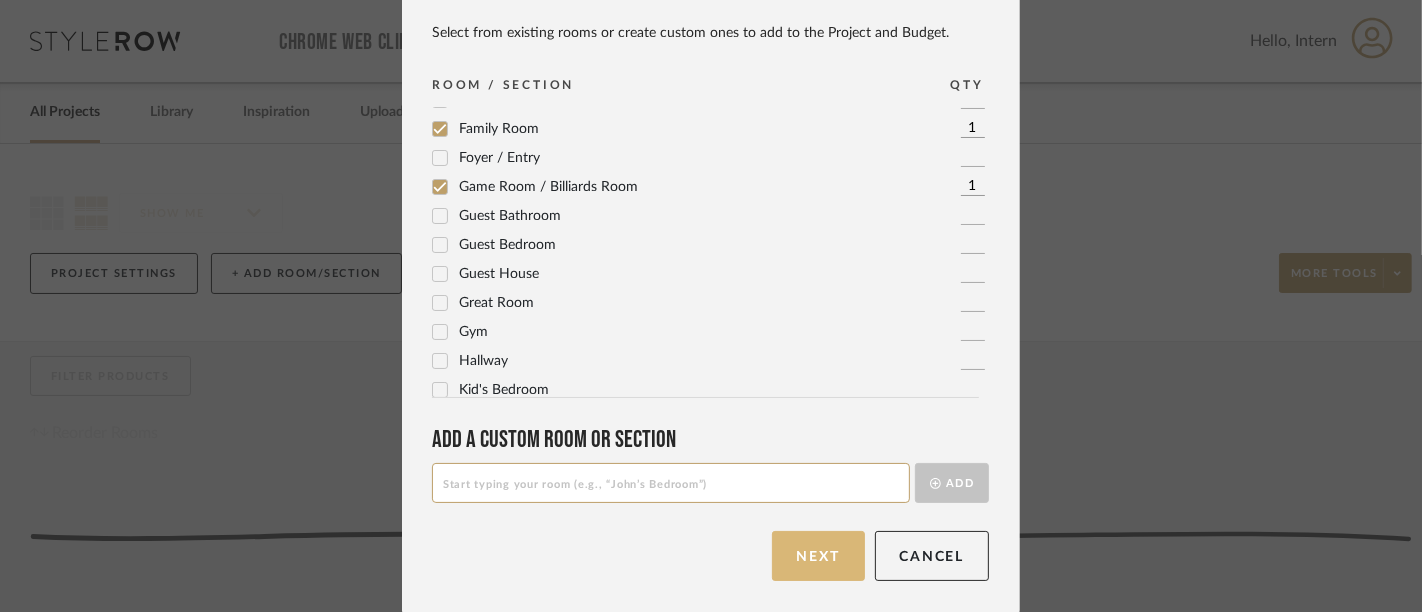 click on "Next" at bounding box center (818, 556) 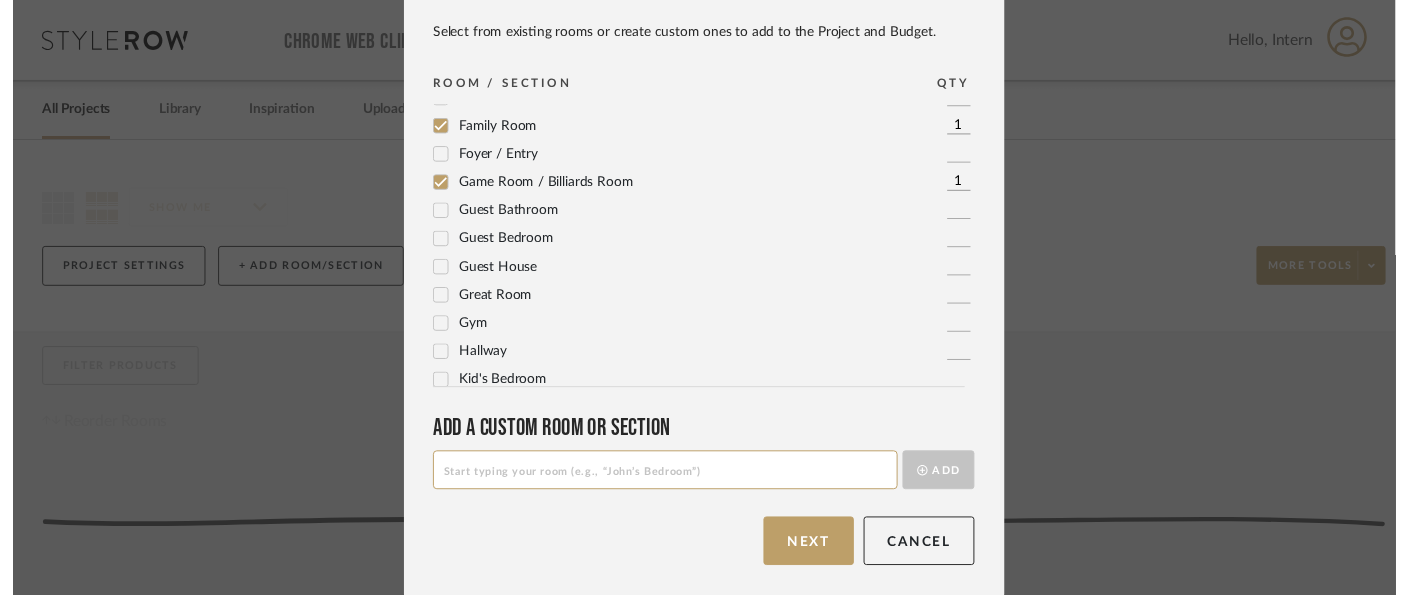 scroll, scrollTop: 0, scrollLeft: 0, axis: both 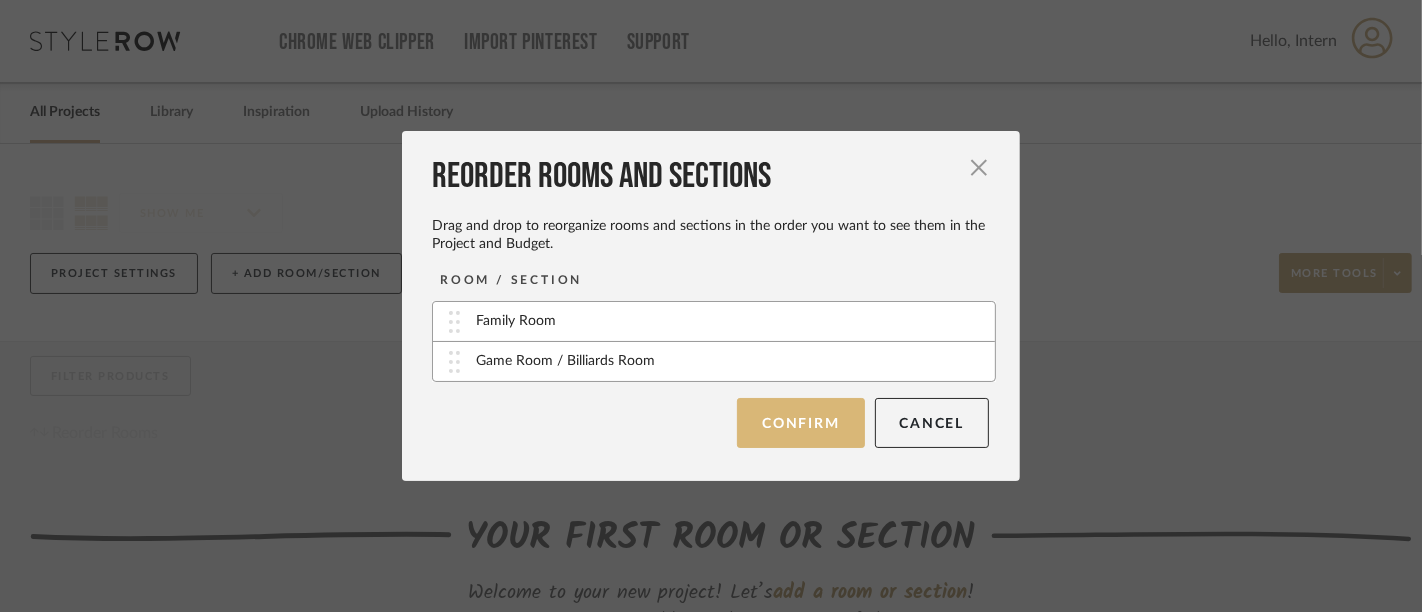 click on "Confirm" at bounding box center [800, 423] 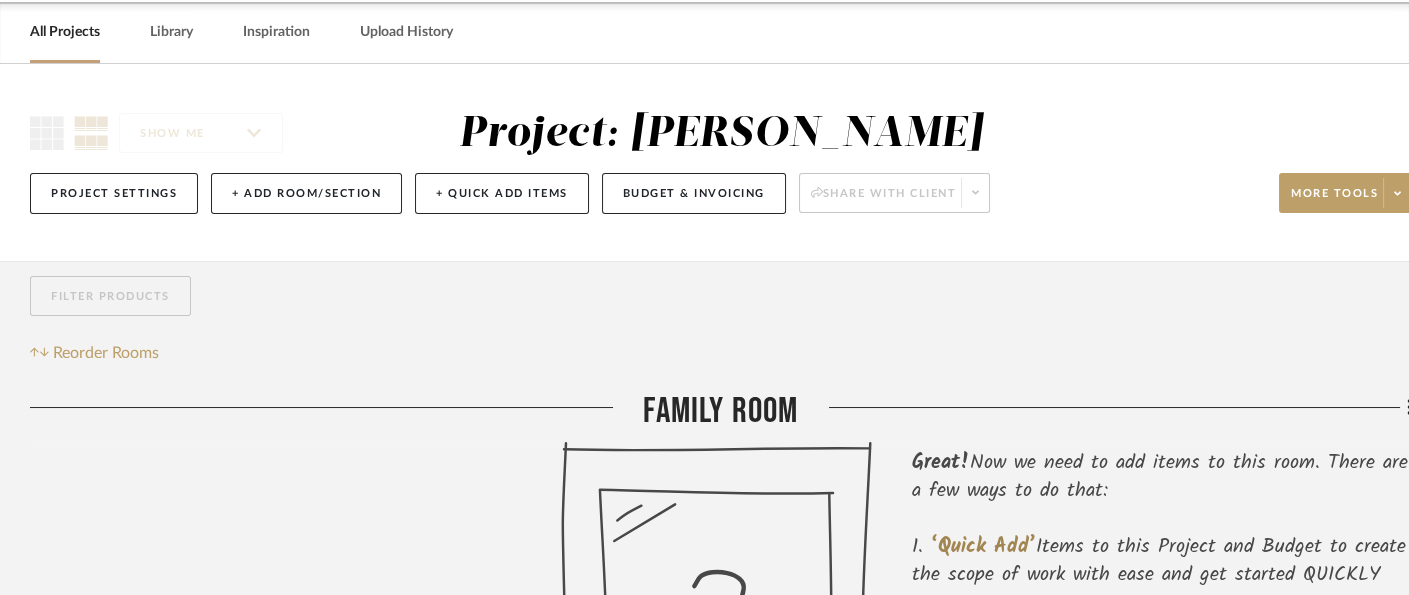 scroll, scrollTop: 0, scrollLeft: 0, axis: both 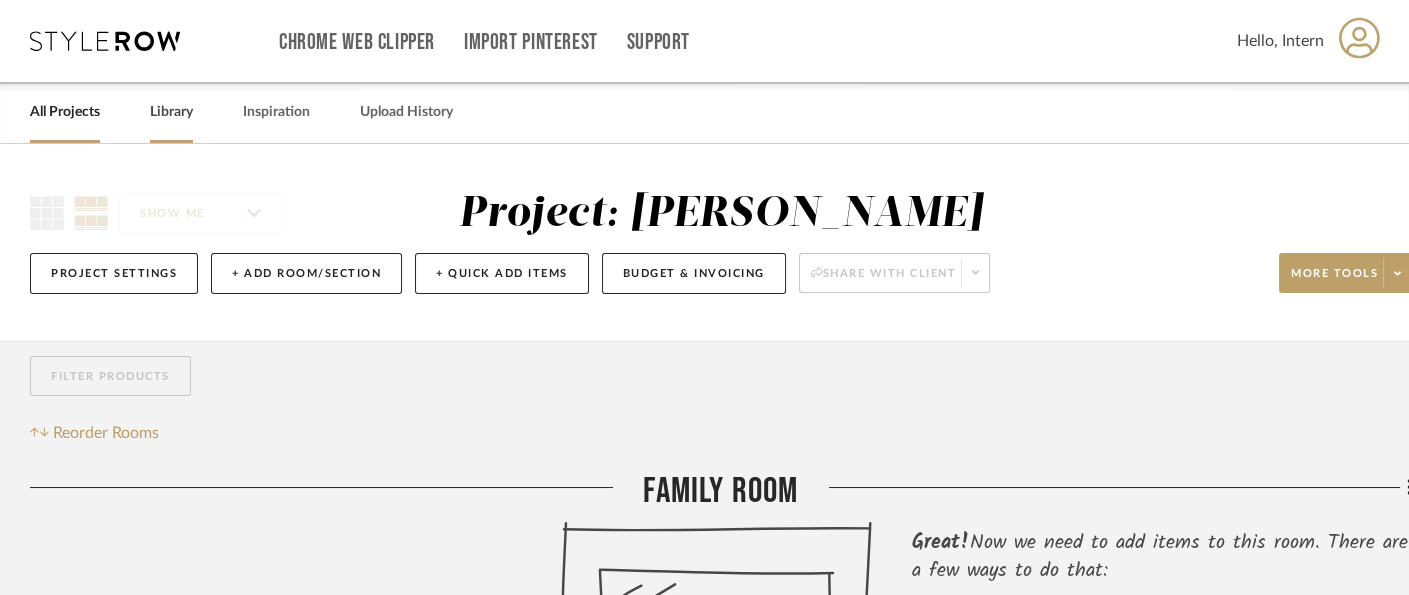 click on "Library" at bounding box center [171, 112] 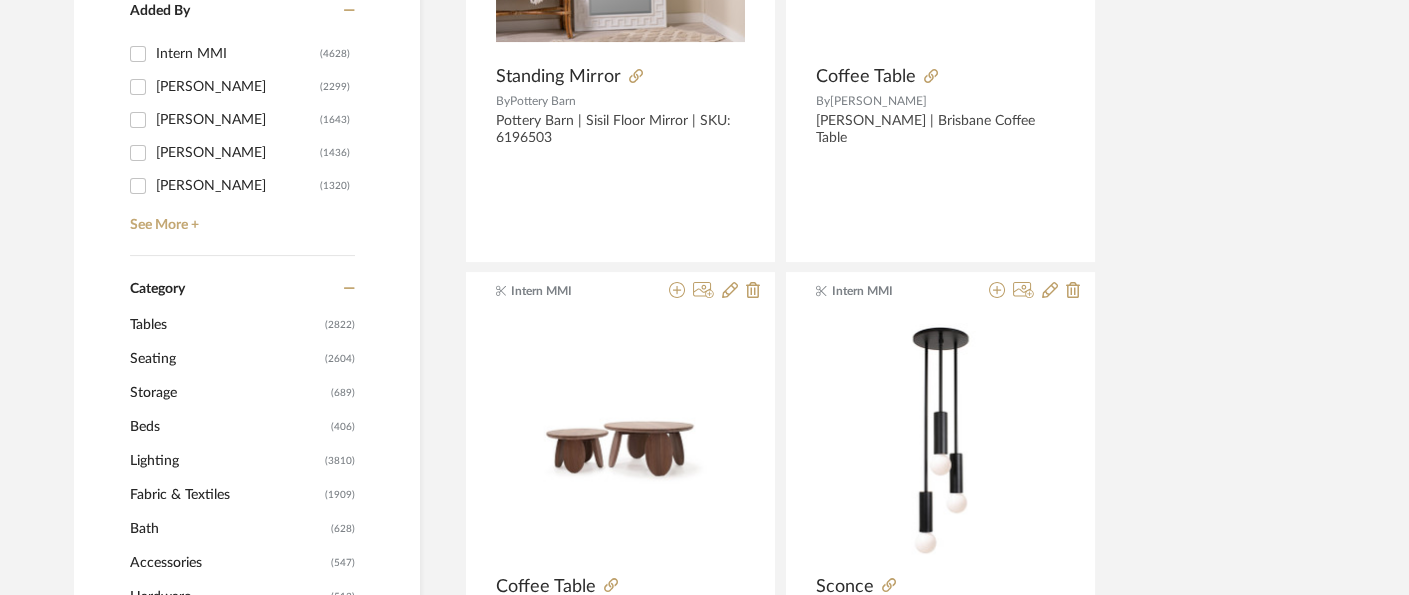 scroll, scrollTop: 555, scrollLeft: 0, axis: vertical 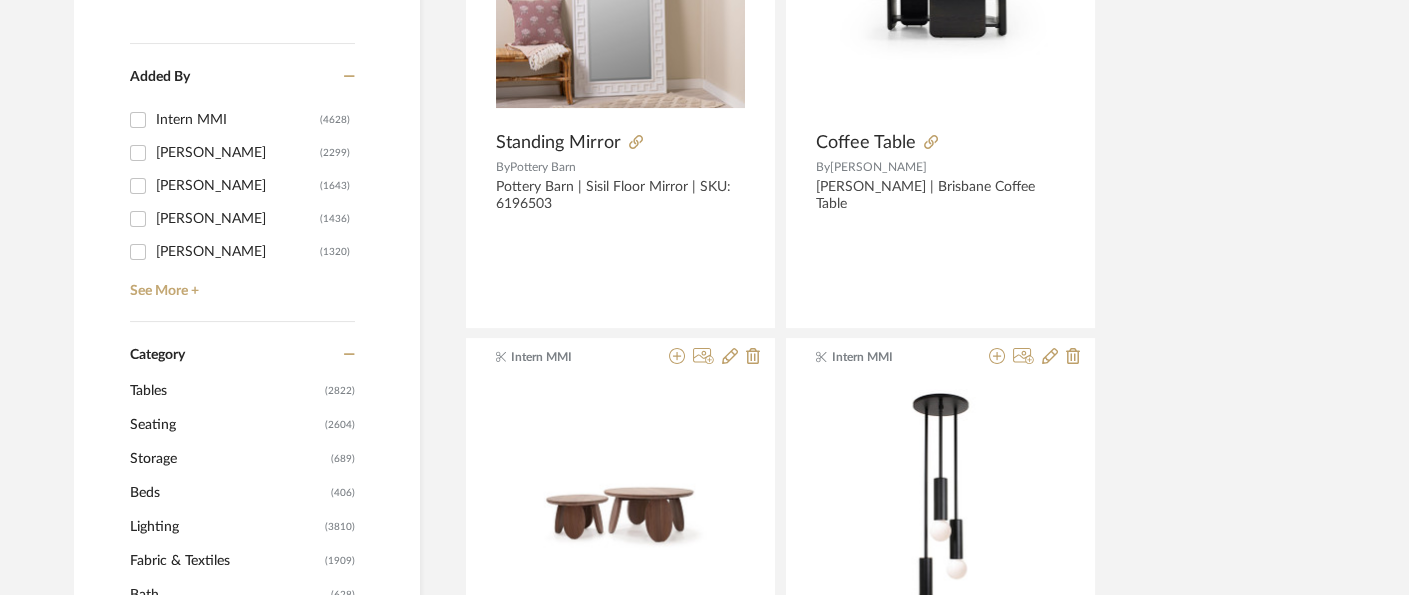 click on "Seating" 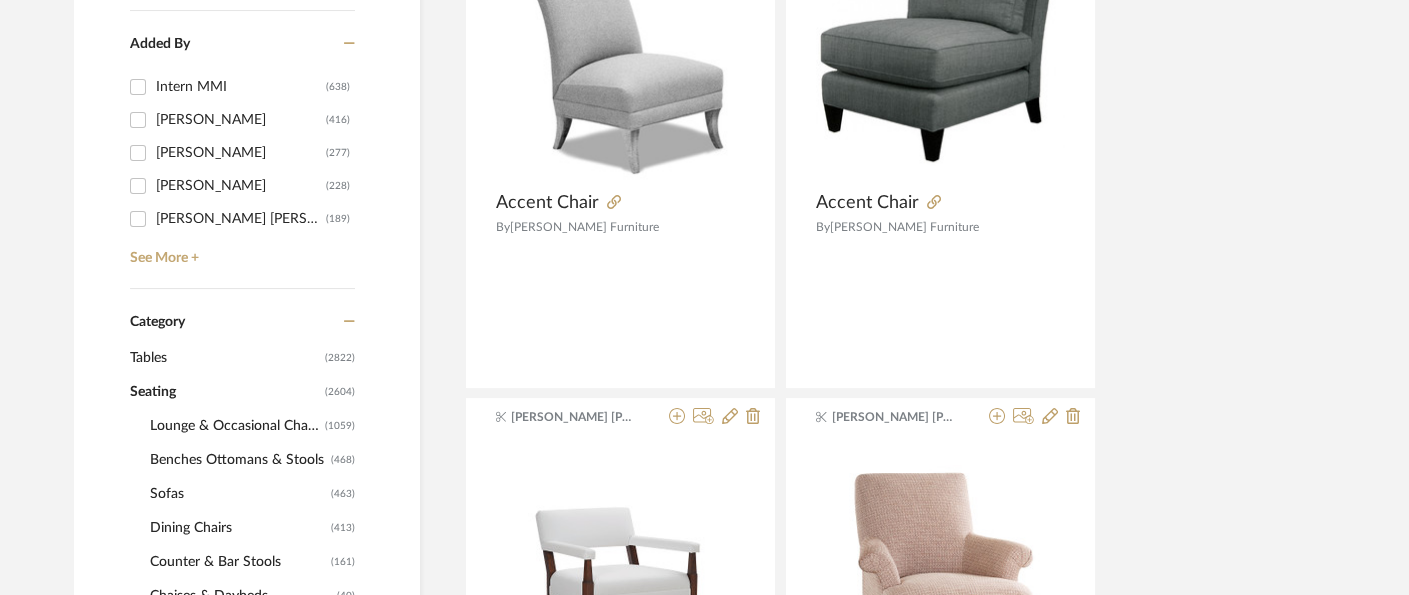 scroll, scrollTop: 696, scrollLeft: 0, axis: vertical 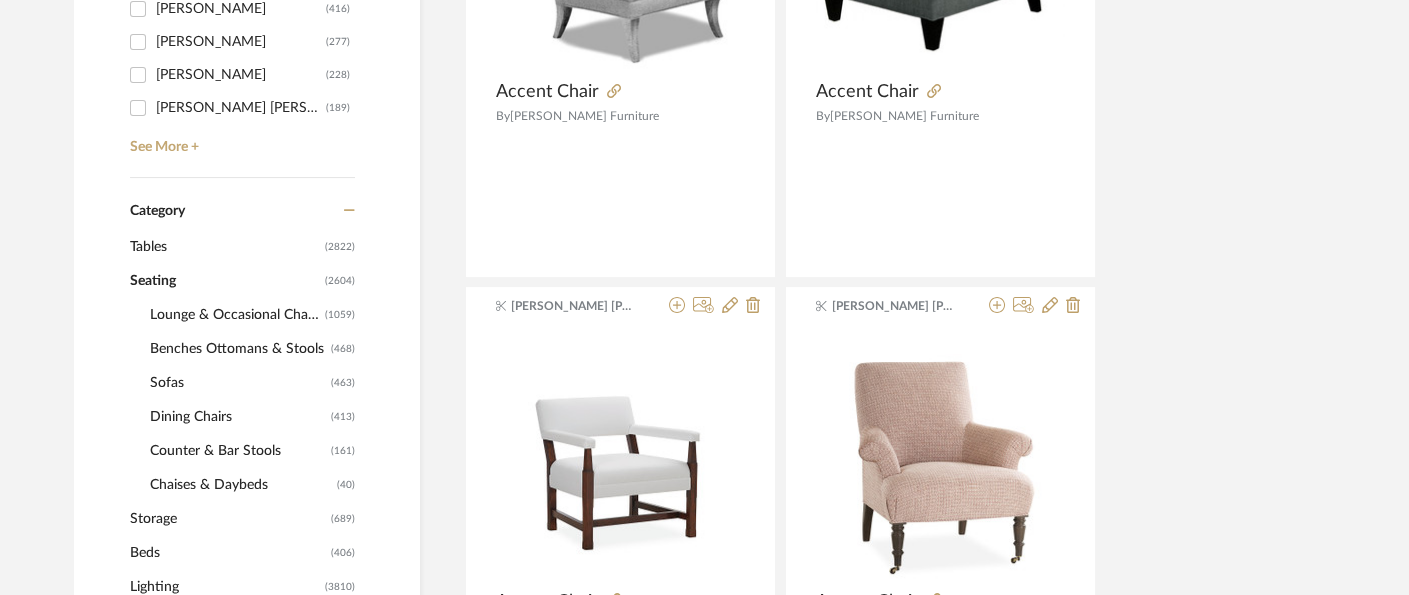 click on "Benches Ottomans & Stools" 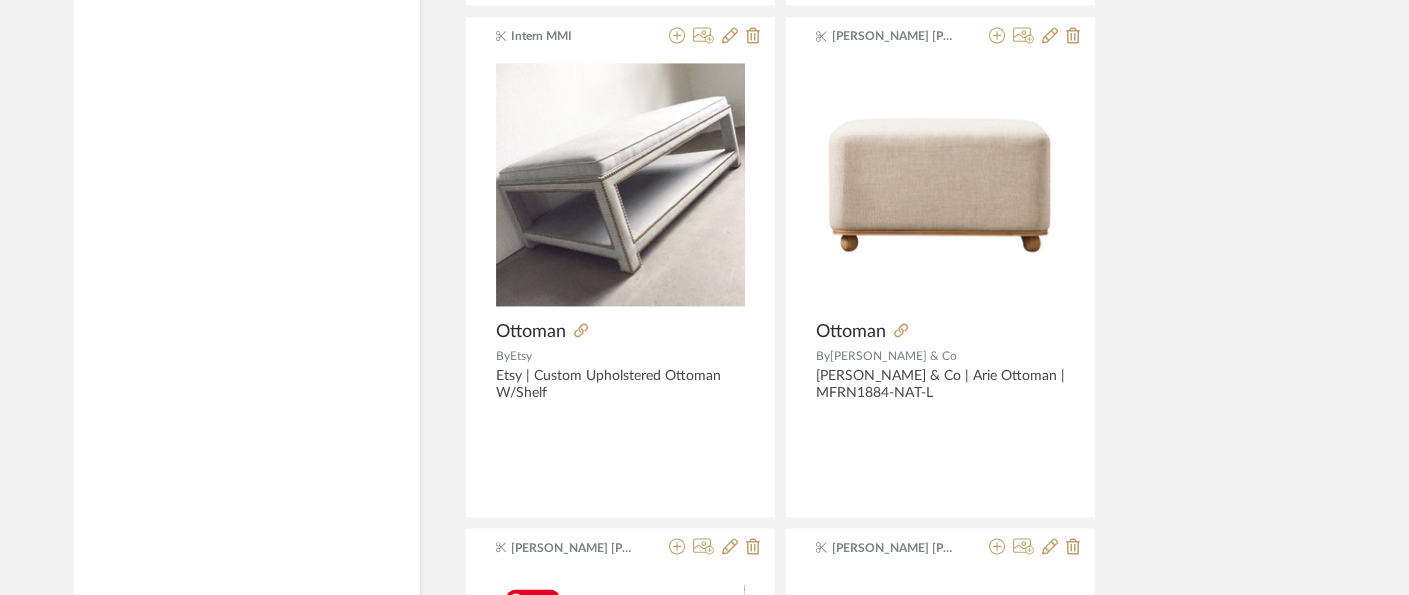 scroll, scrollTop: 5029, scrollLeft: 0, axis: vertical 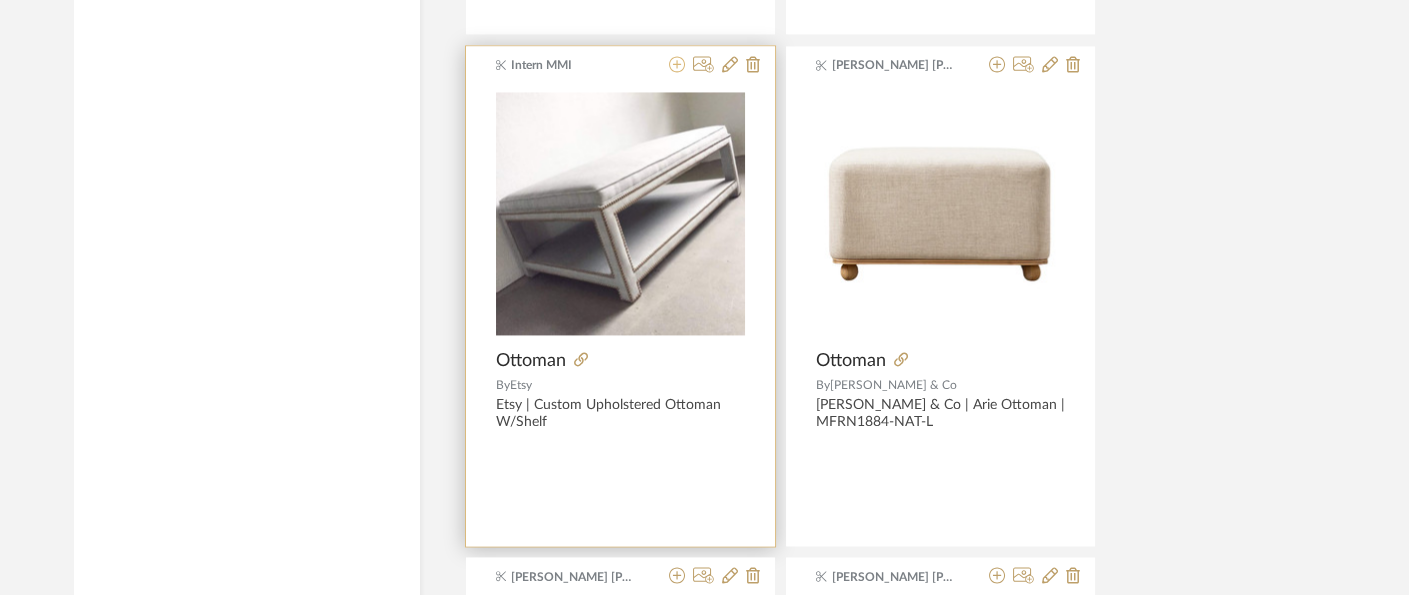 click 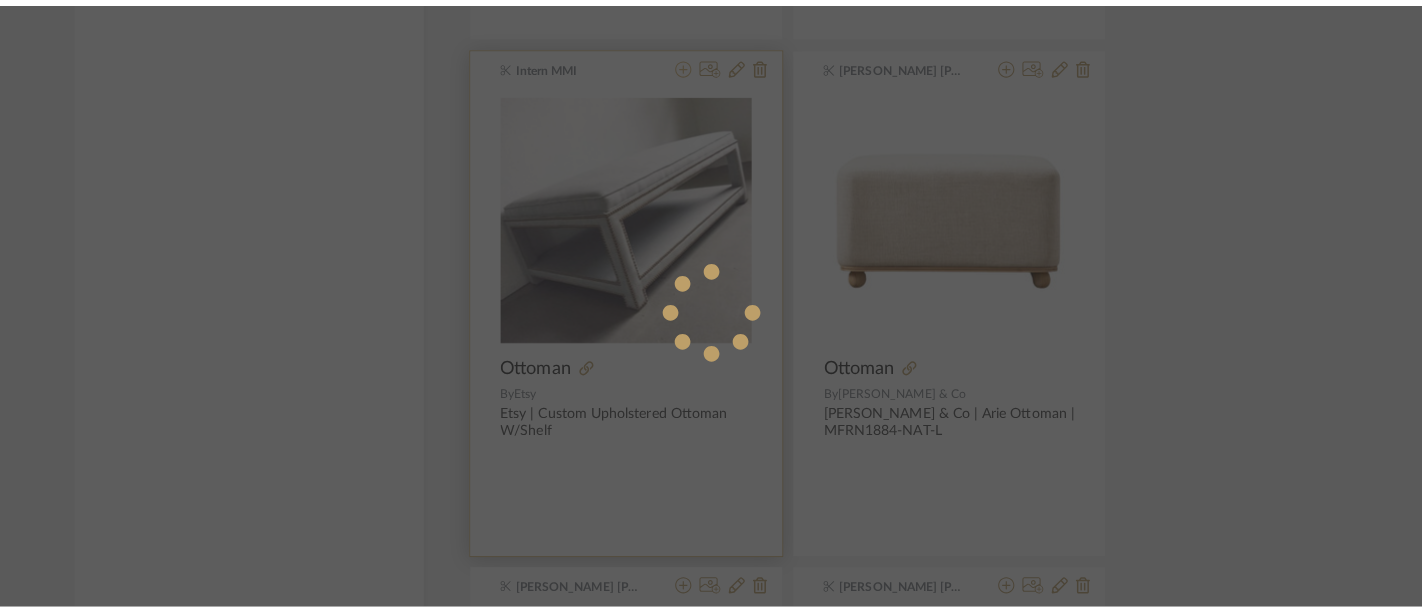scroll, scrollTop: 0, scrollLeft: 0, axis: both 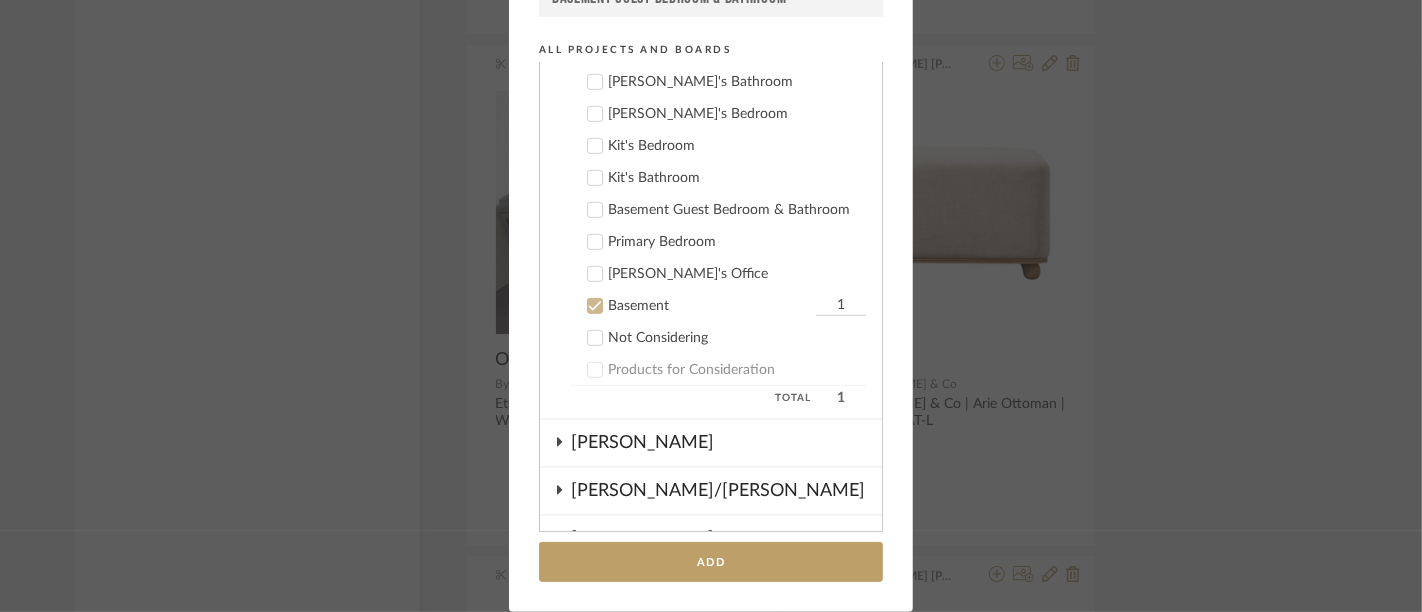 click 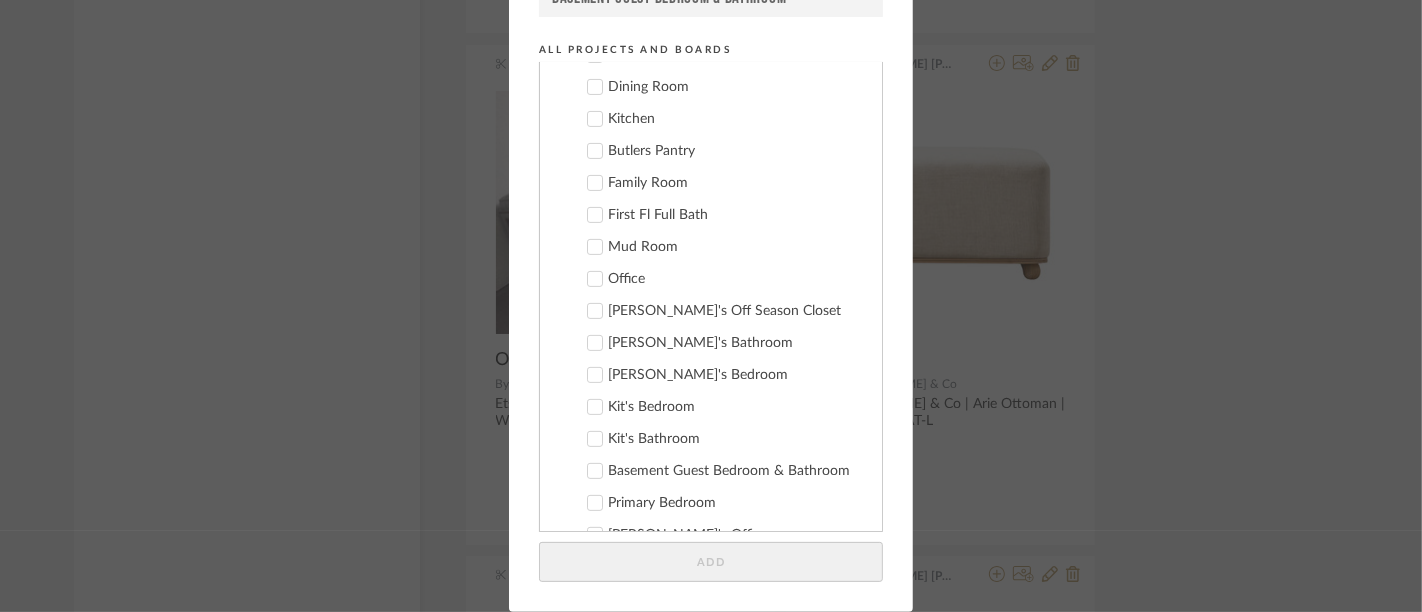 scroll, scrollTop: 259, scrollLeft: 0, axis: vertical 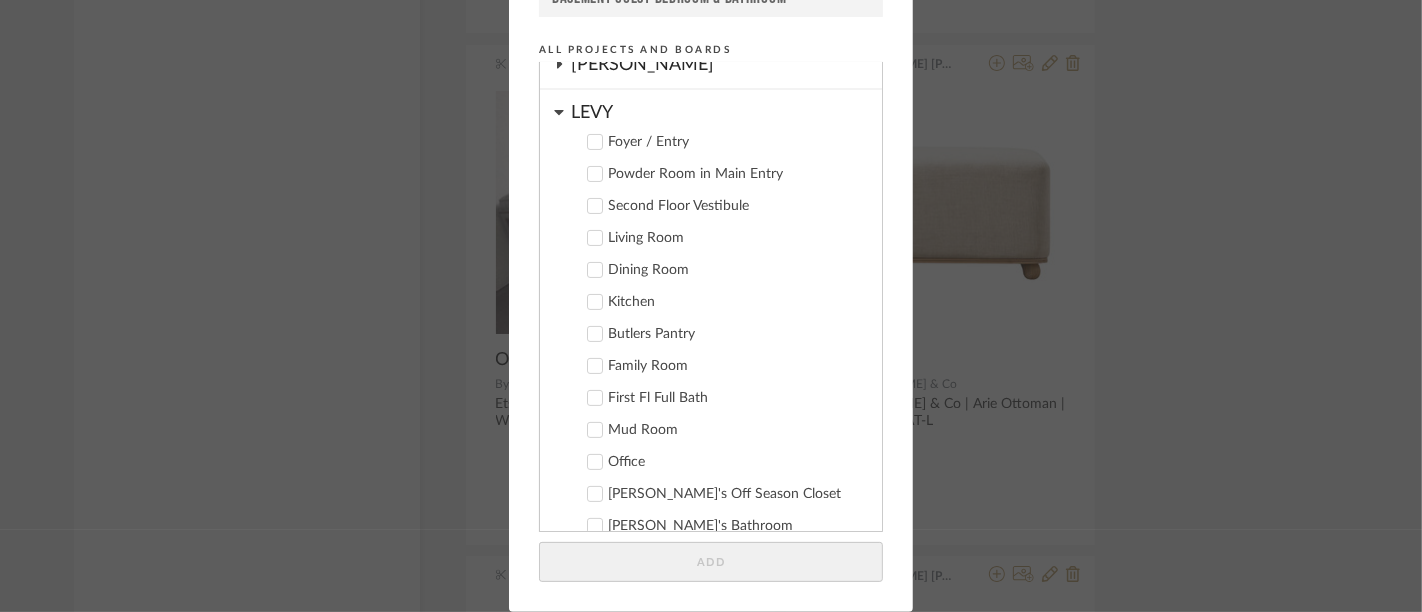 click on "LEVY" at bounding box center (726, 107) 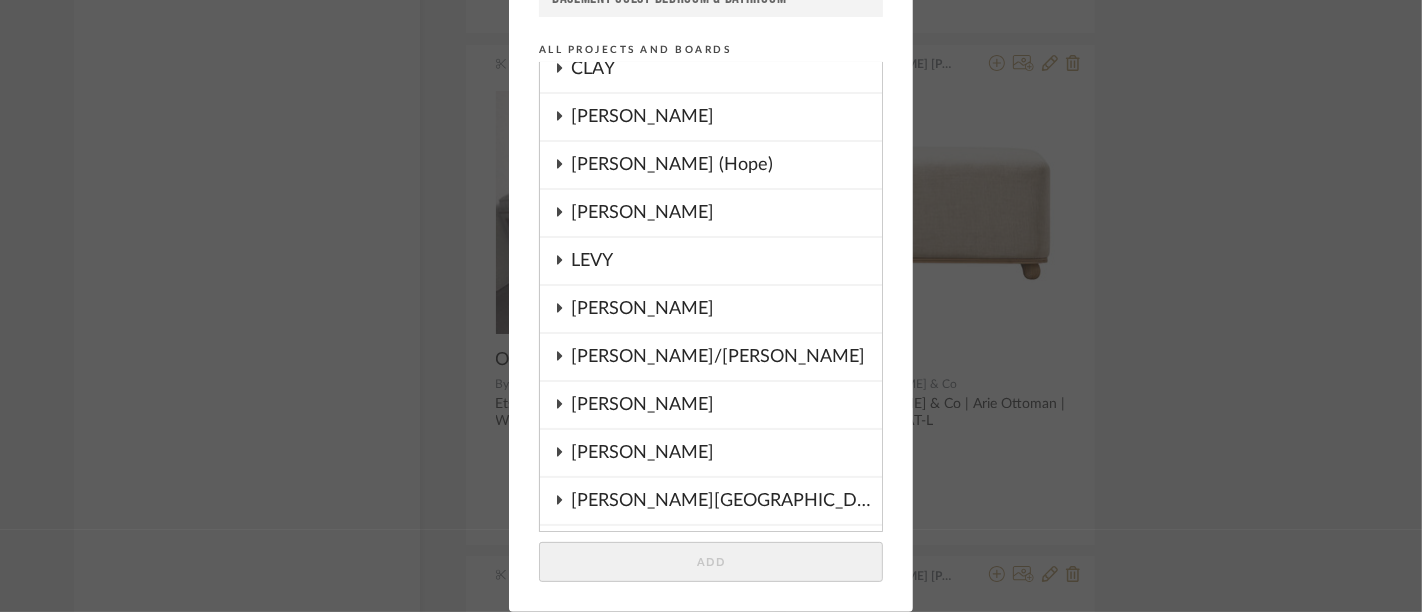 scroll, scrollTop: 222, scrollLeft: 0, axis: vertical 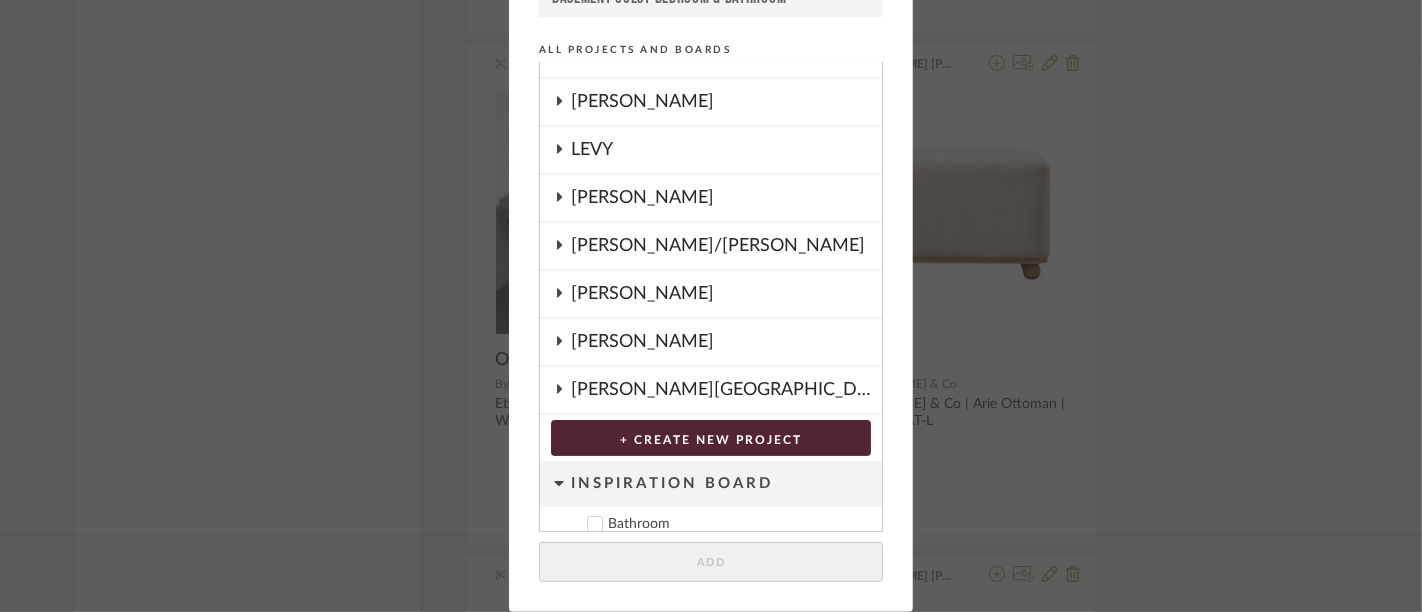 click on "[PERSON_NAME]" at bounding box center (726, 294) 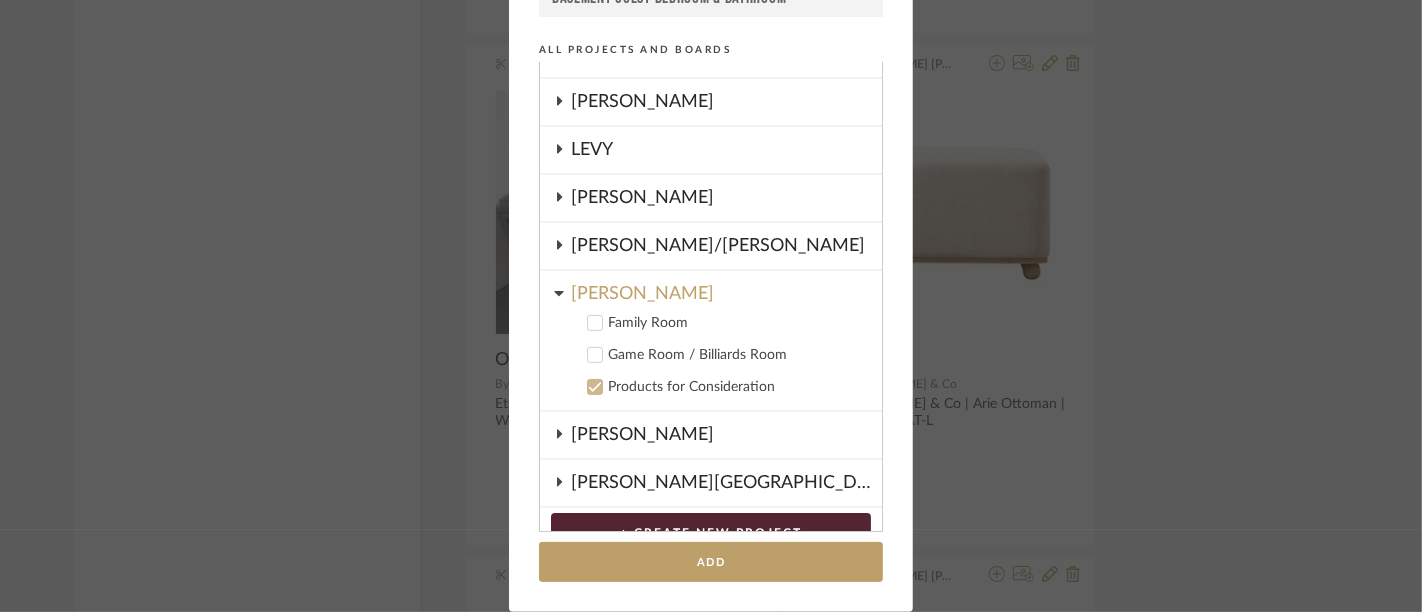 click on "Family Room" at bounding box center (737, 323) 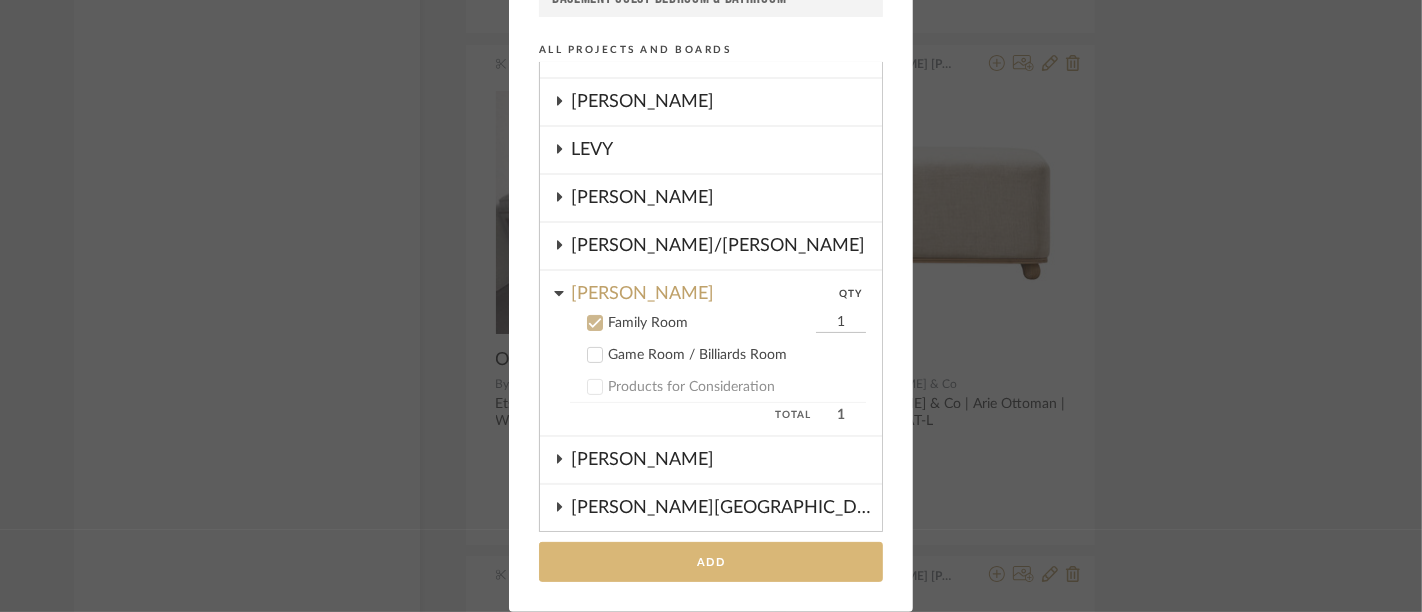 click on "Add" at bounding box center [711, 562] 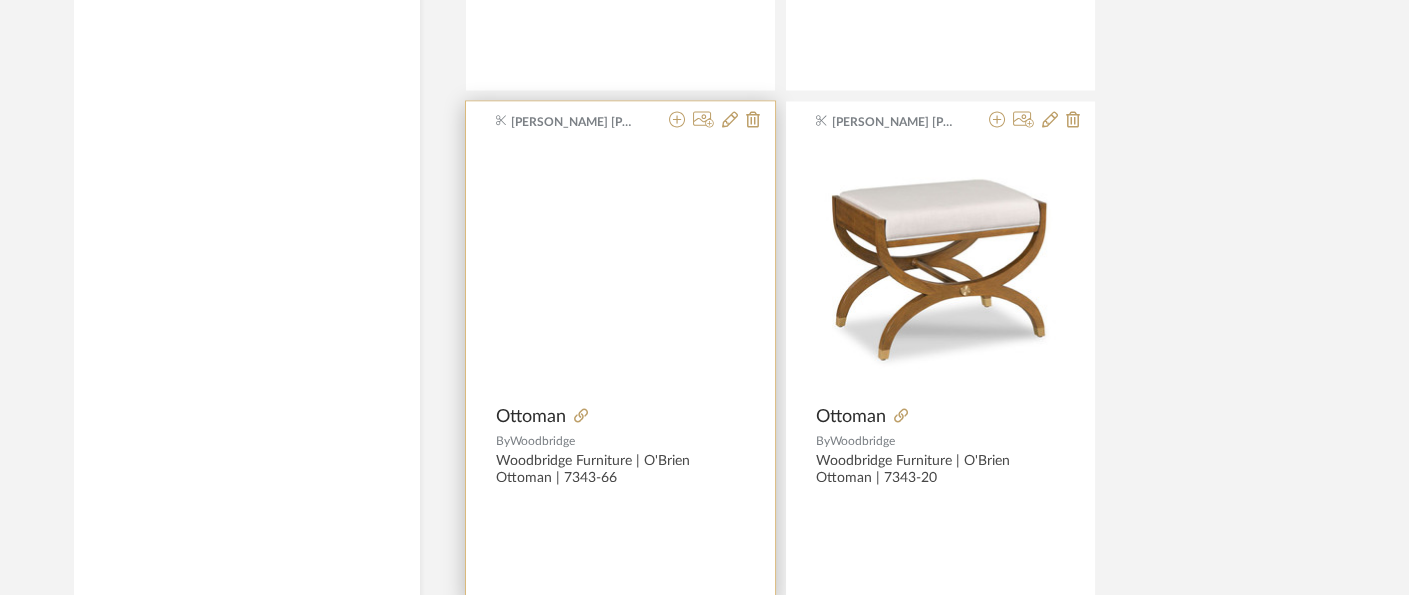 scroll, scrollTop: 6474, scrollLeft: 0, axis: vertical 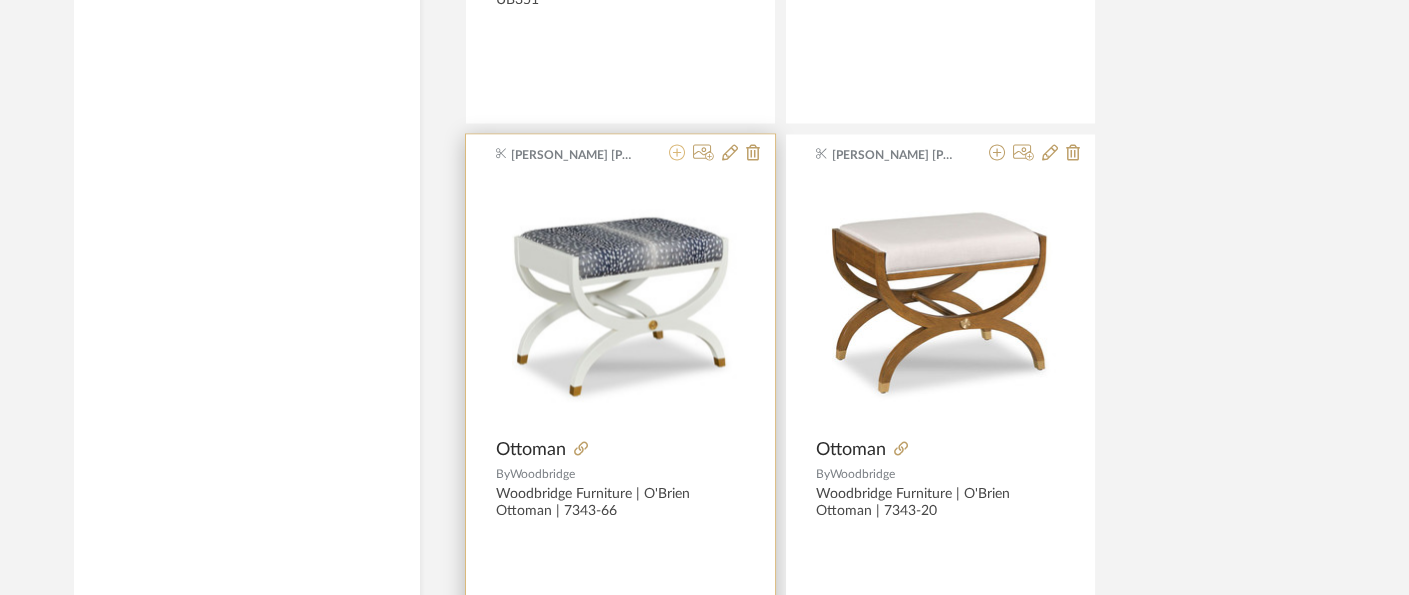 click 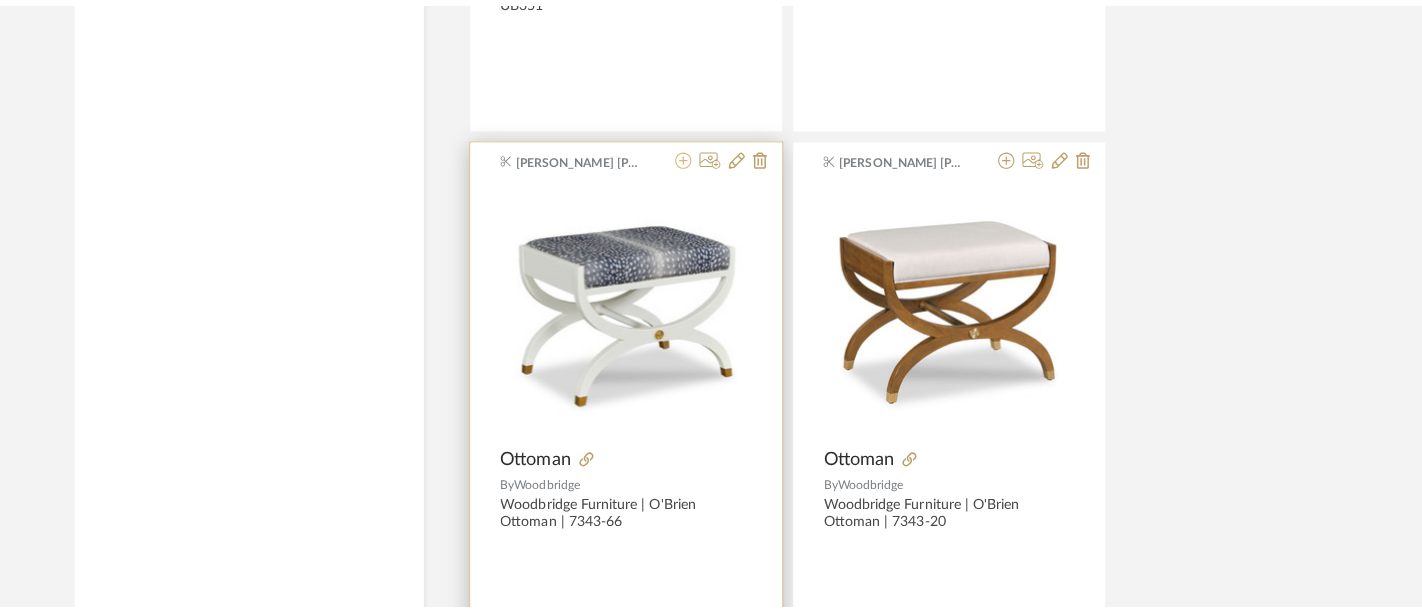 scroll, scrollTop: 0, scrollLeft: 0, axis: both 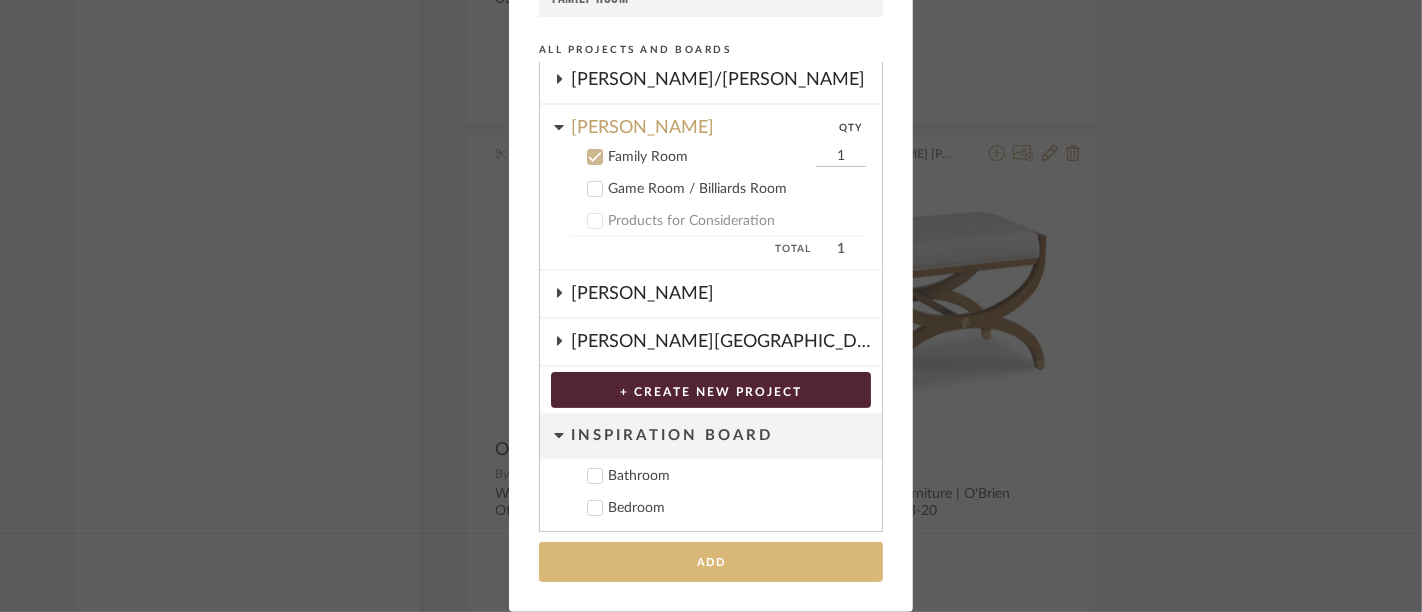 click on "Add" at bounding box center [711, 562] 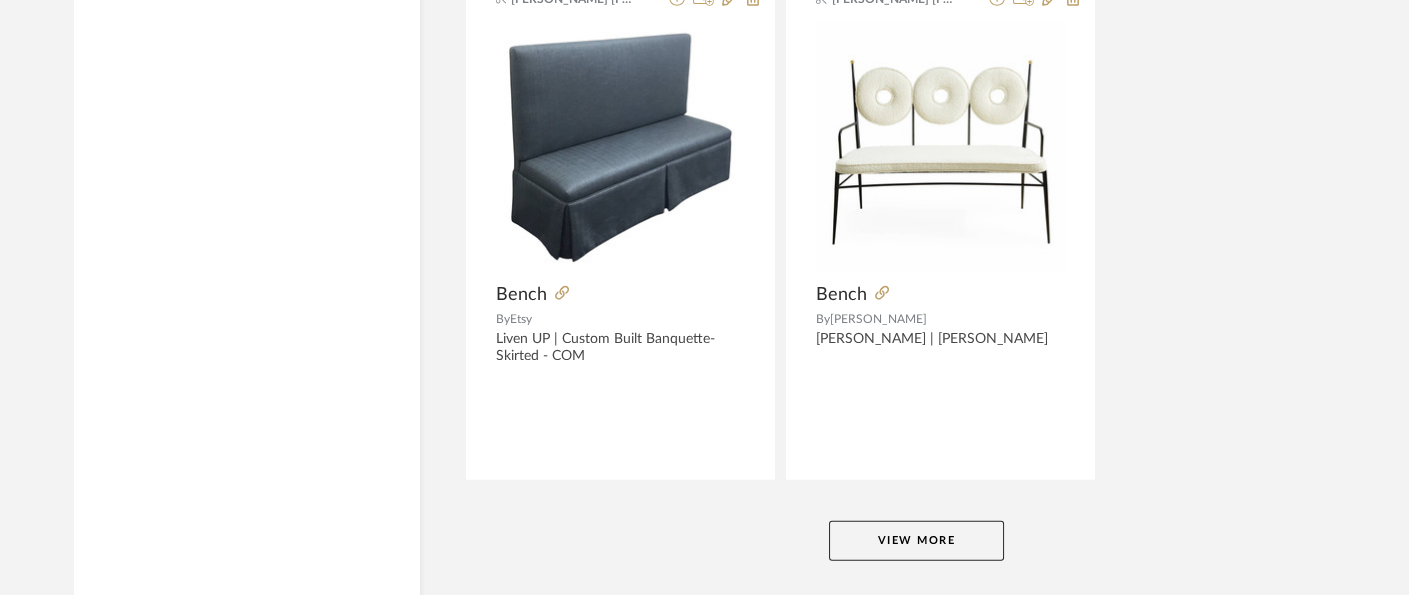 scroll, scrollTop: 9274, scrollLeft: 0, axis: vertical 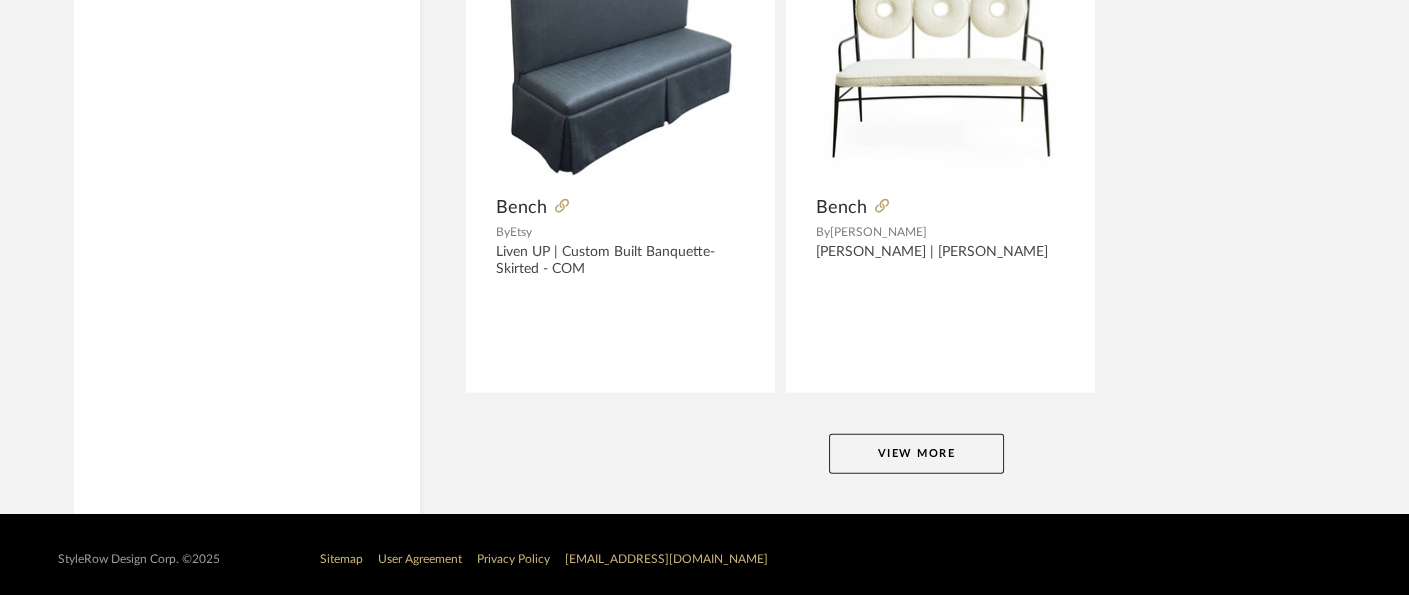 click on "View More" 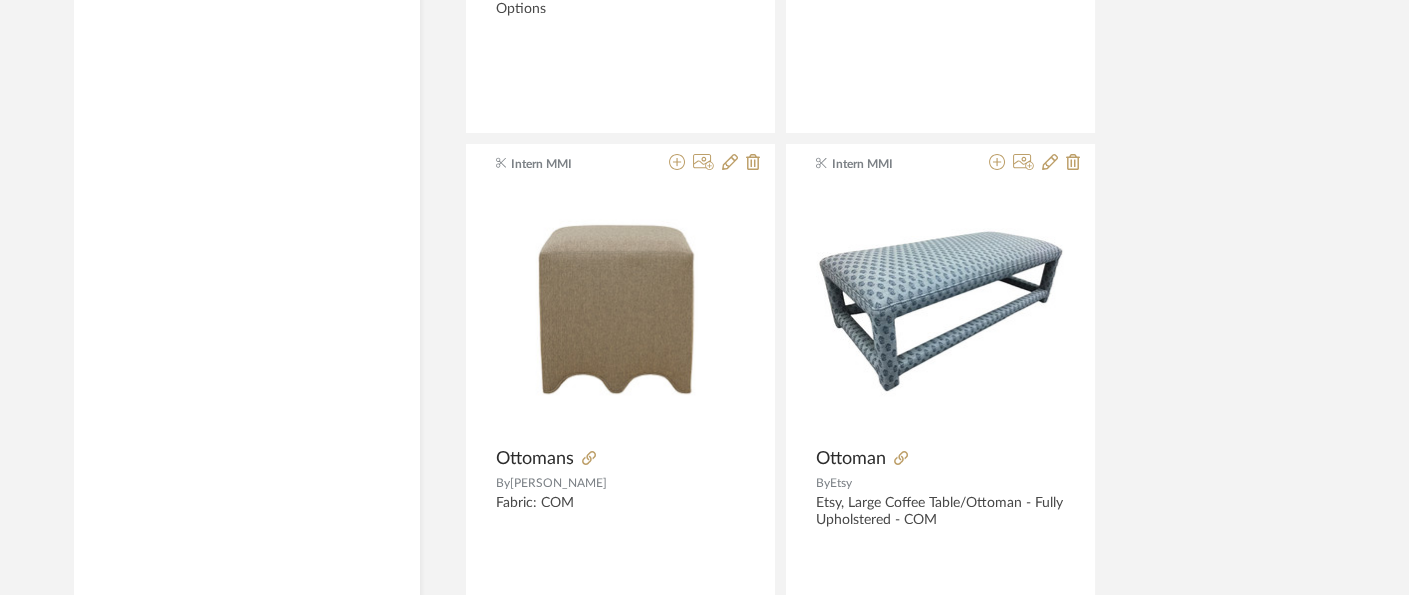 scroll, scrollTop: 12608, scrollLeft: 0, axis: vertical 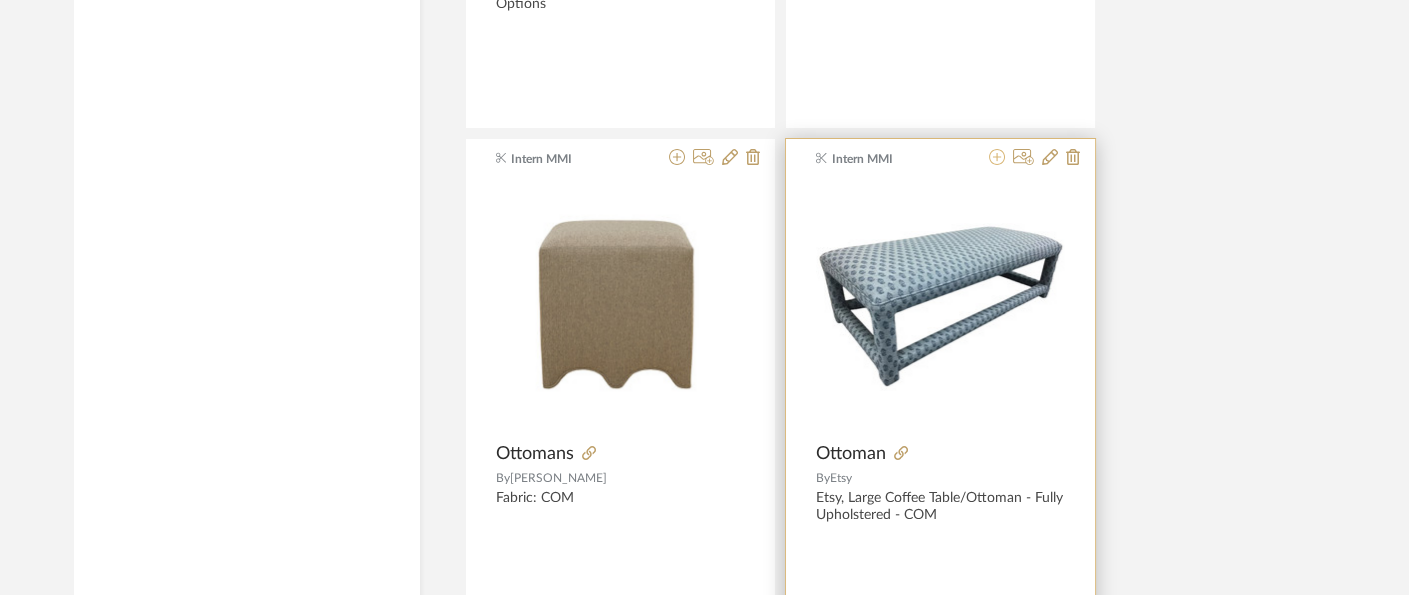 click 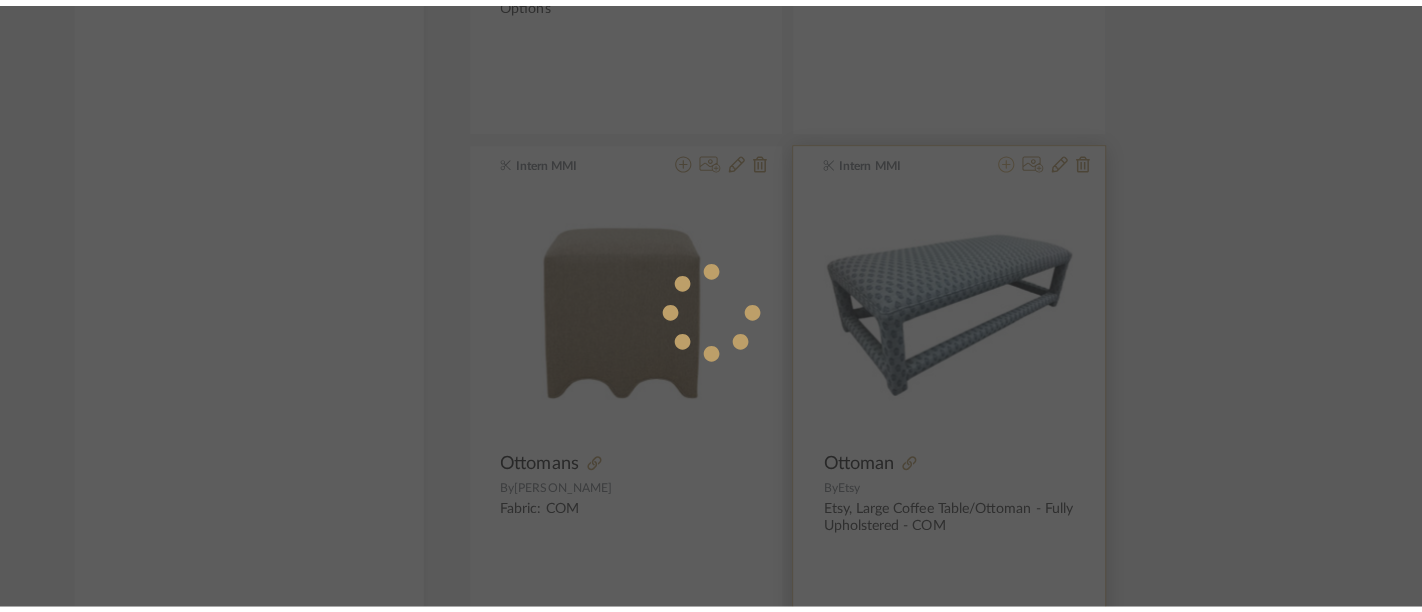 scroll, scrollTop: 0, scrollLeft: 0, axis: both 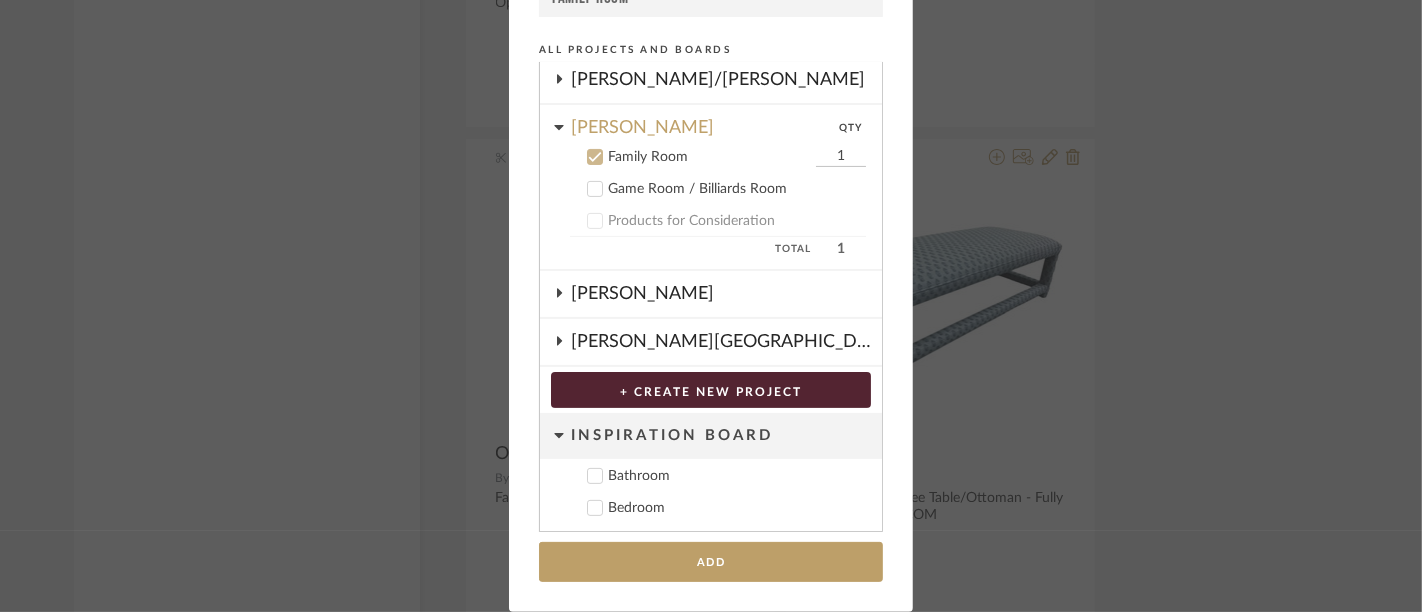 click on "+ CREATE NEW PROJECT" at bounding box center [711, 390] 